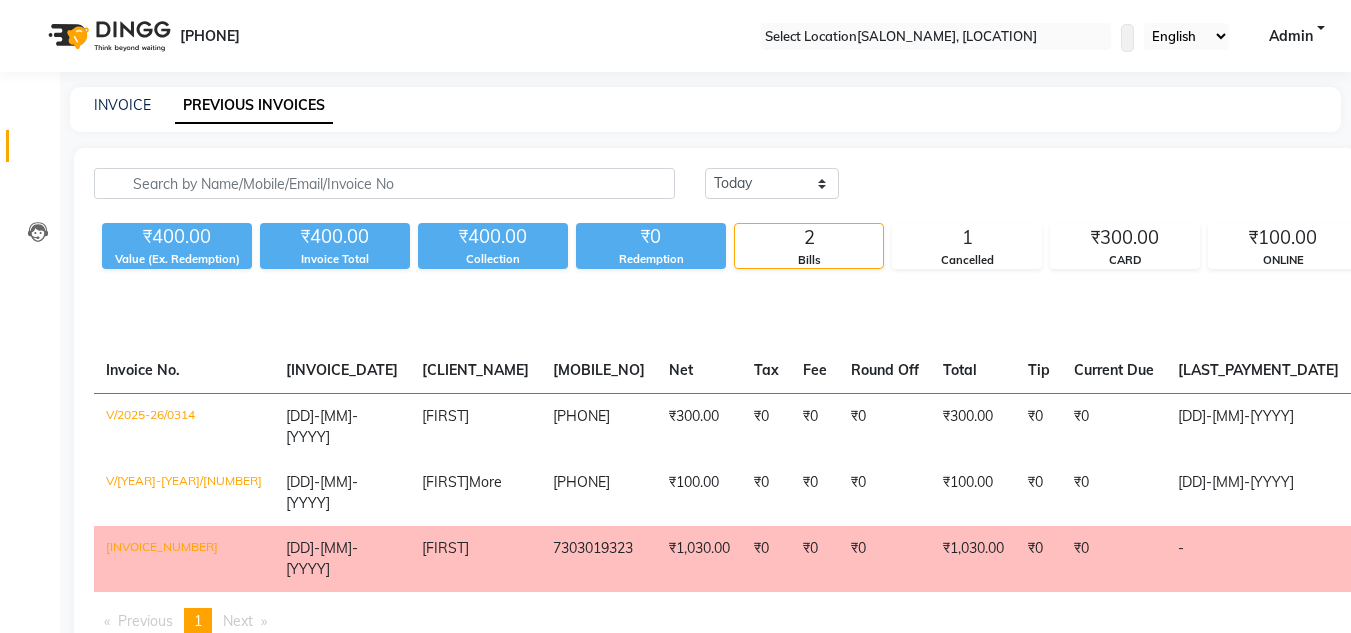 scroll, scrollTop: 0, scrollLeft: 0, axis: both 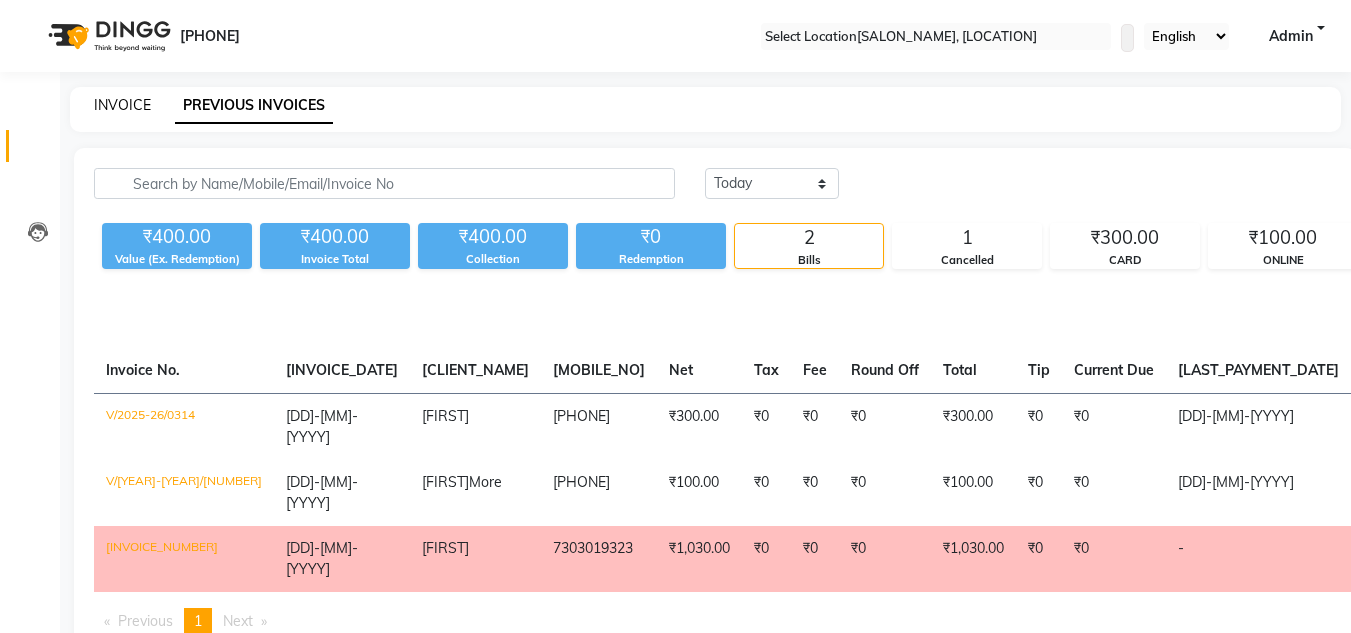 click on "INVOICE" at bounding box center (122, 105) 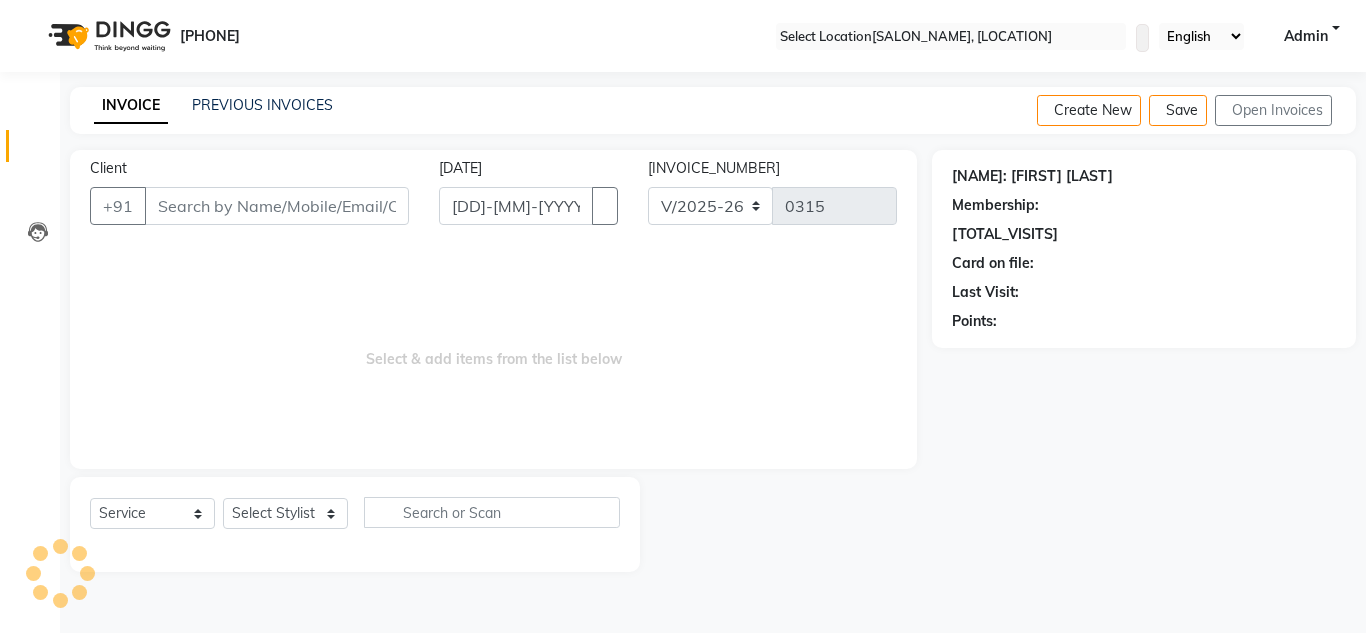 click on "Client" at bounding box center (277, 206) 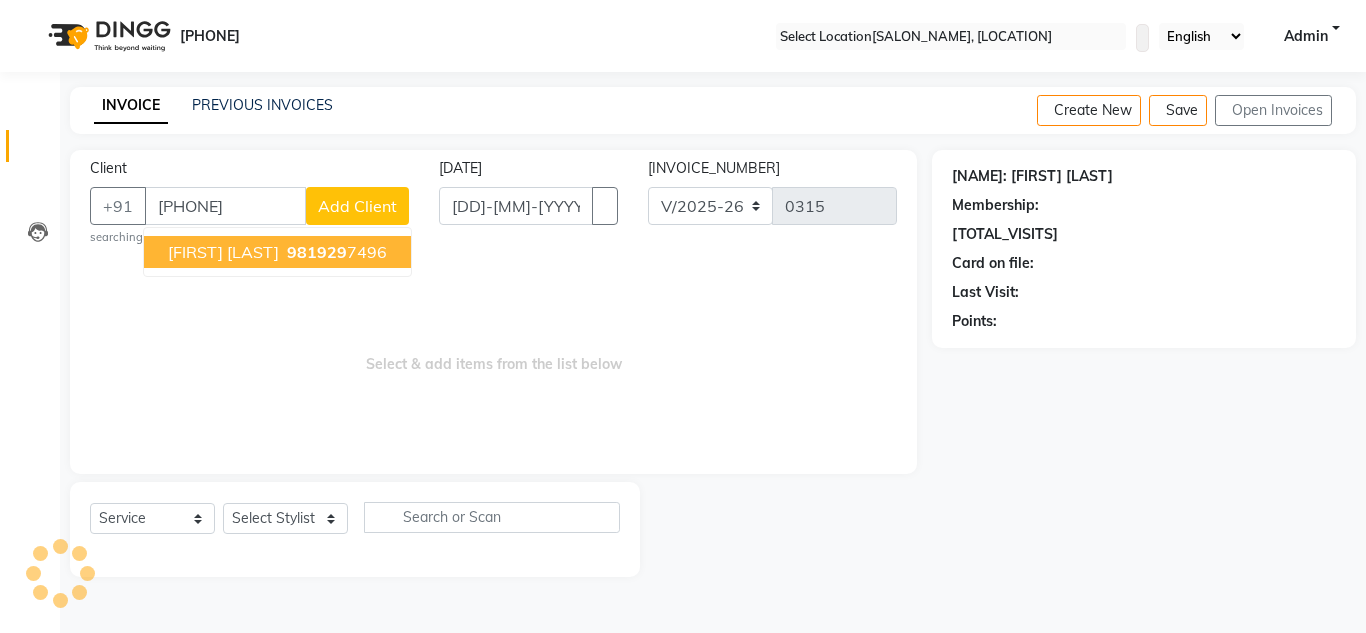 type on "[PHONE]" 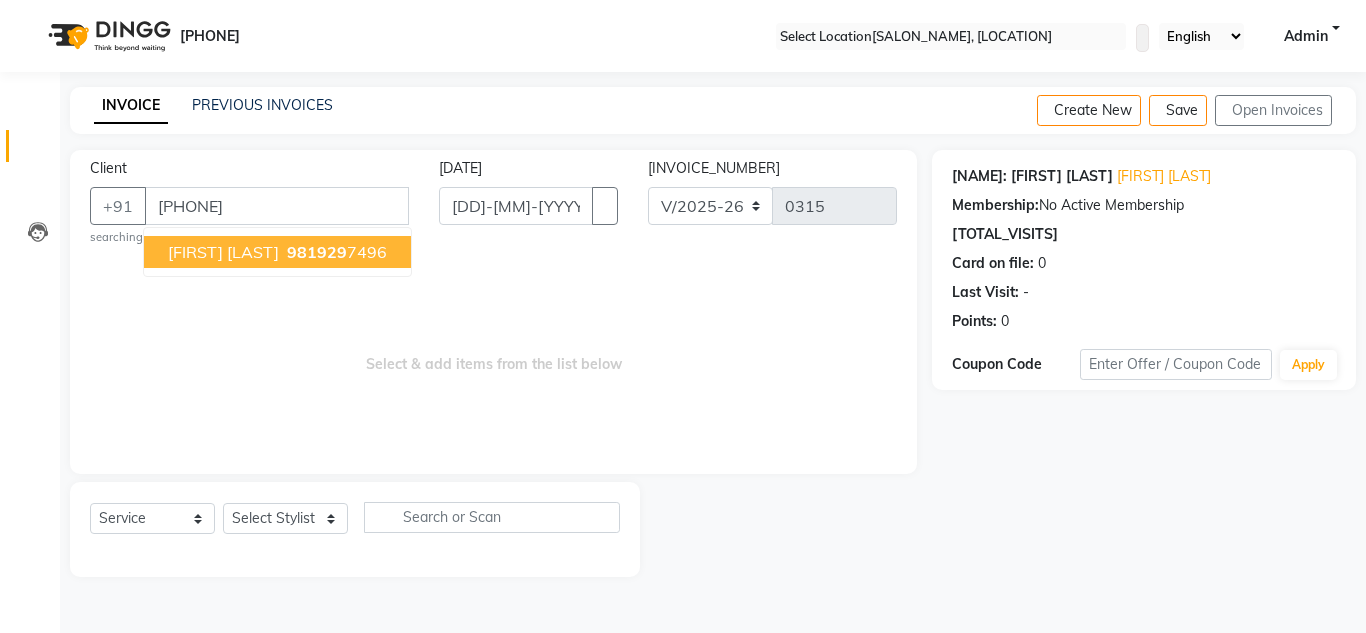 click on "[FIRST] [LAST]" at bounding box center (223, 252) 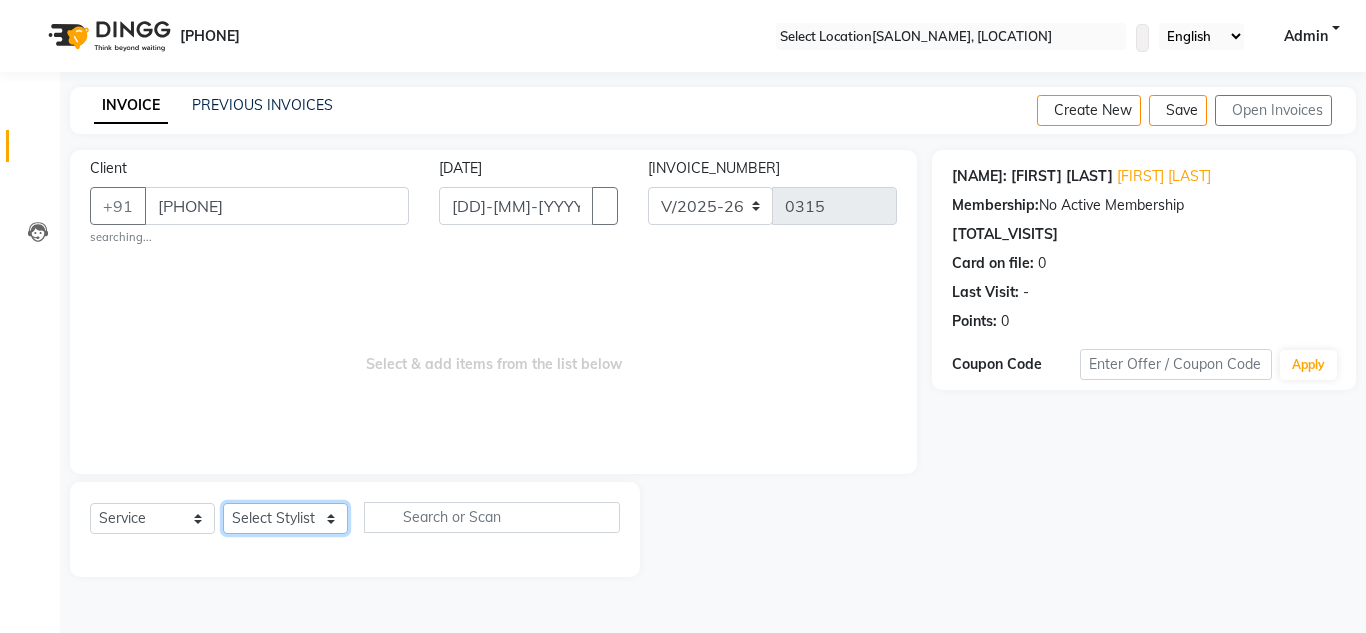 click on "Select Stylist [FIRST] [LAST] [FIRST] [LAST] [FIRST] [LAST] [FIRST] [LAST] [FIRST] [LAST] [FIRST] [LAST] [FIRST] [LAST] [FIRST] [LAST] [FIRST] [LAST] [FIRST] [LAST] [FIRST] [LAST] [FIRST] [LAST] [FIRST] [LAST]" at bounding box center [285, 518] 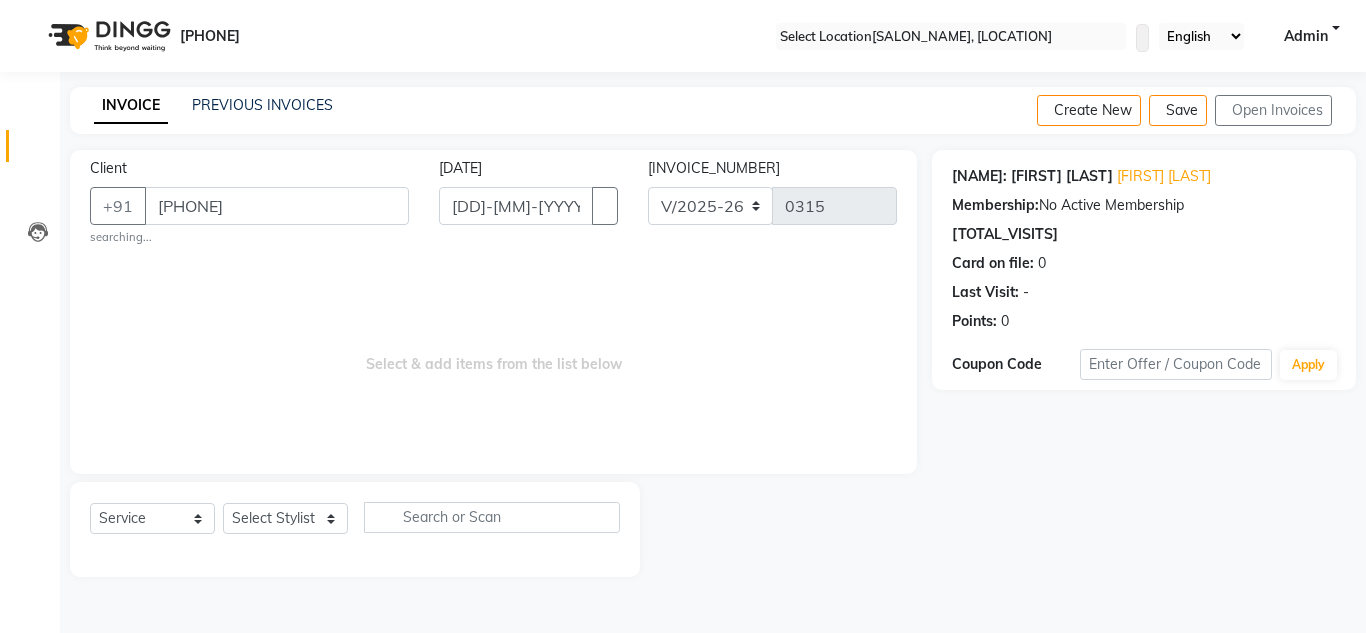 click on "Select Service Product Membership Package Voucher Prepaid Gift Card Select Stylist Arif Fatah siddhiqui Kavya Upadhyay Nahim Pranali Panchal pranjal more Pratibha Upadhyay Renuka Chavhan Salman Ansari Sam Khan Shanu Snehal Surve Vaishali Pachare Vali Hasan Vishal Ahmed Shaikh" at bounding box center (355, 525) 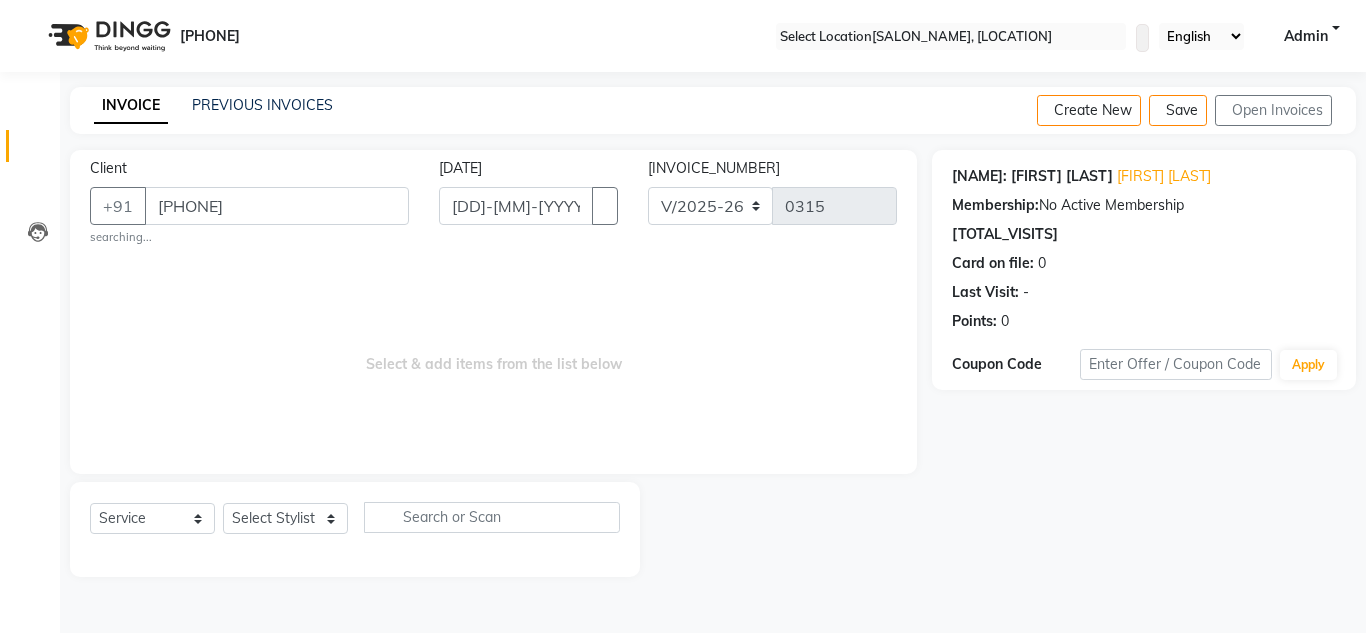 click at bounding box center (35, 36) 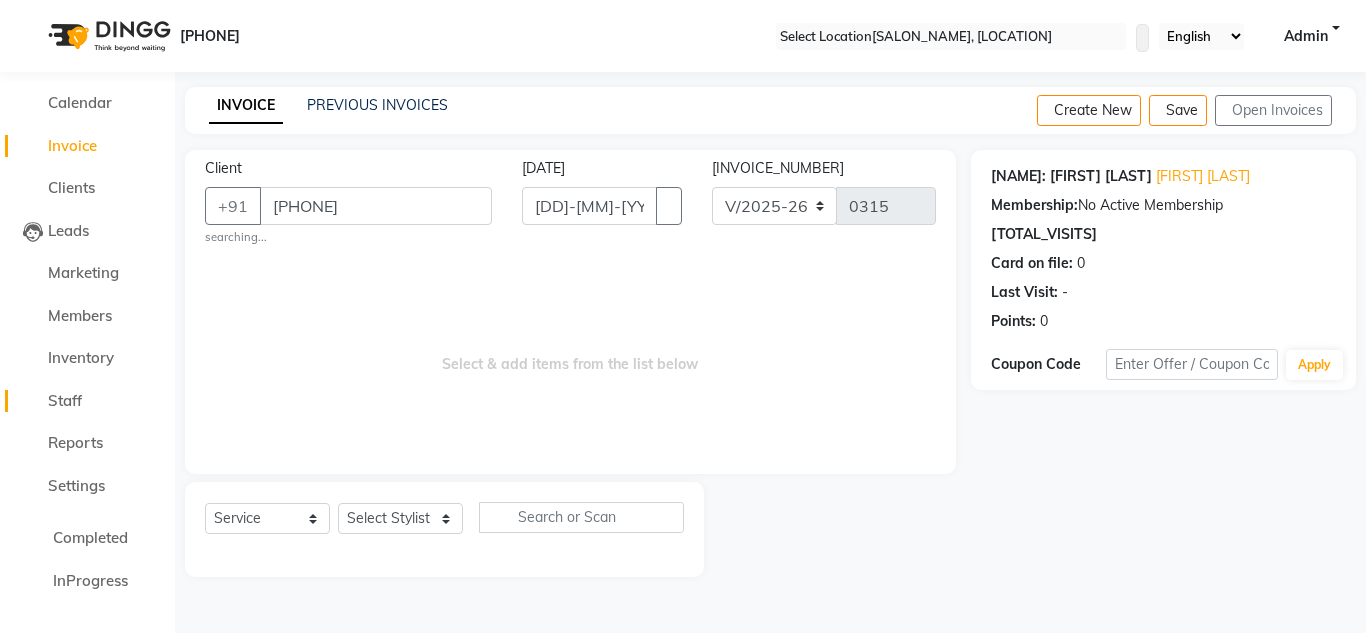 click on "Staff" at bounding box center [65, 400] 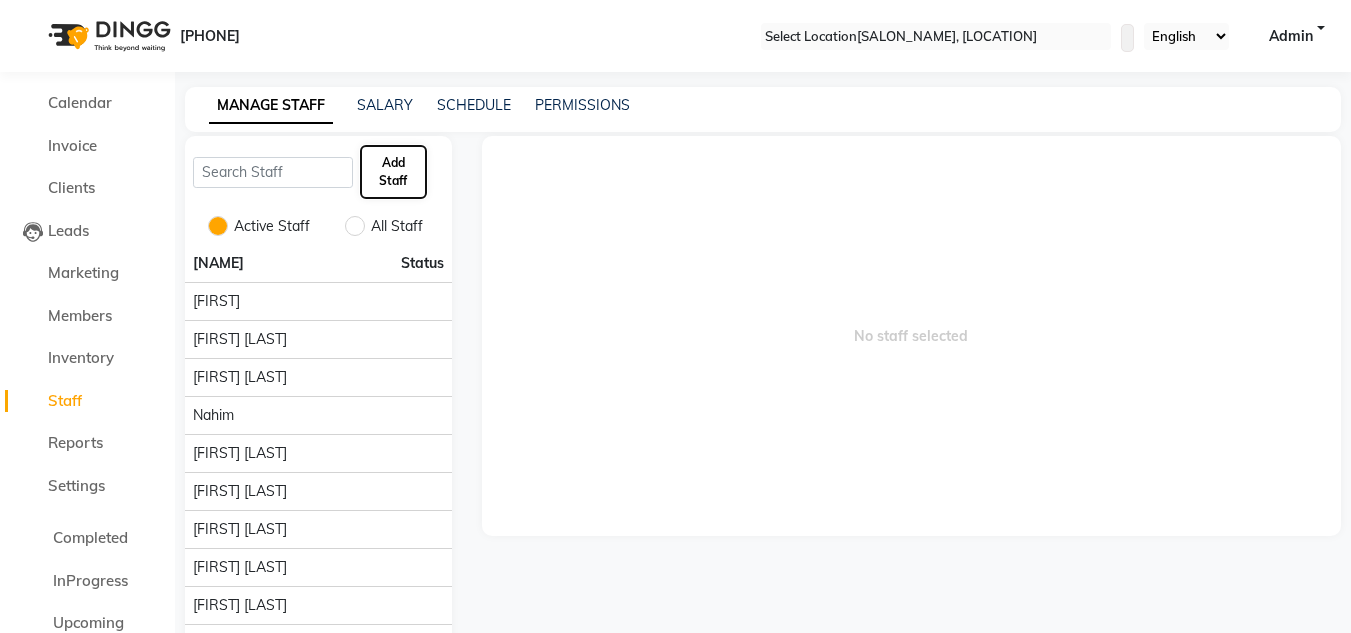 click on "Add Staff" at bounding box center (393, 172) 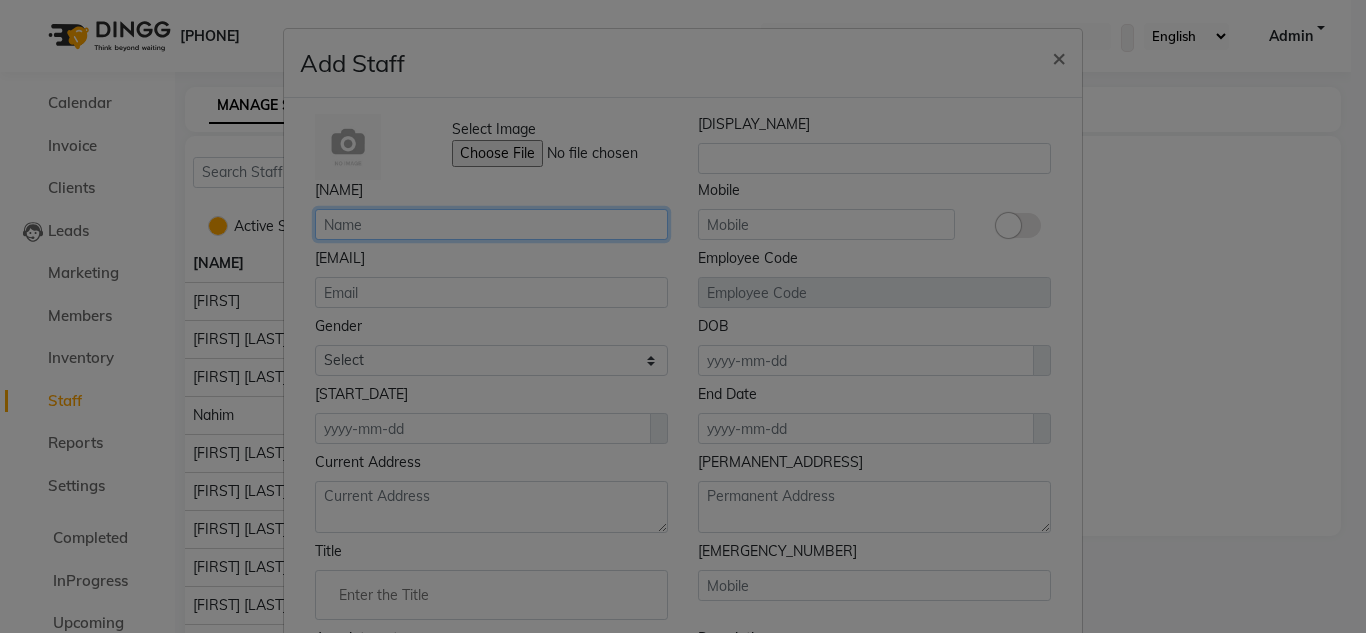 click at bounding box center [491, 224] 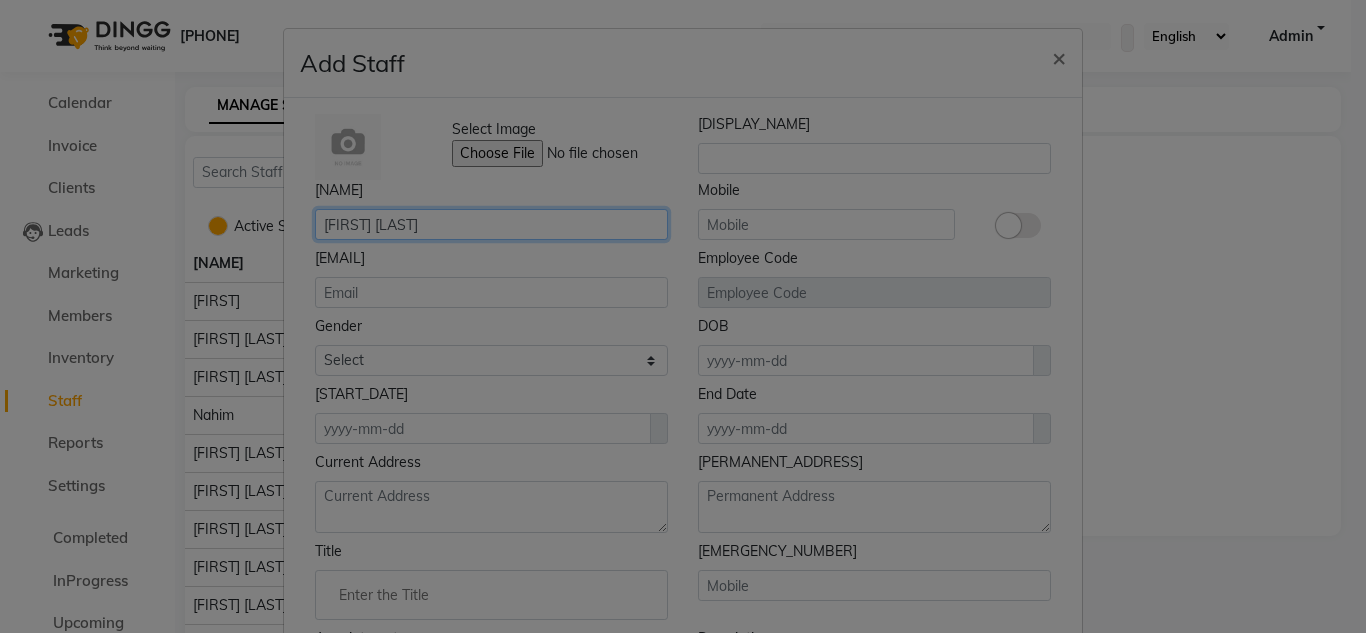 type on "[FIRST] [LAST]" 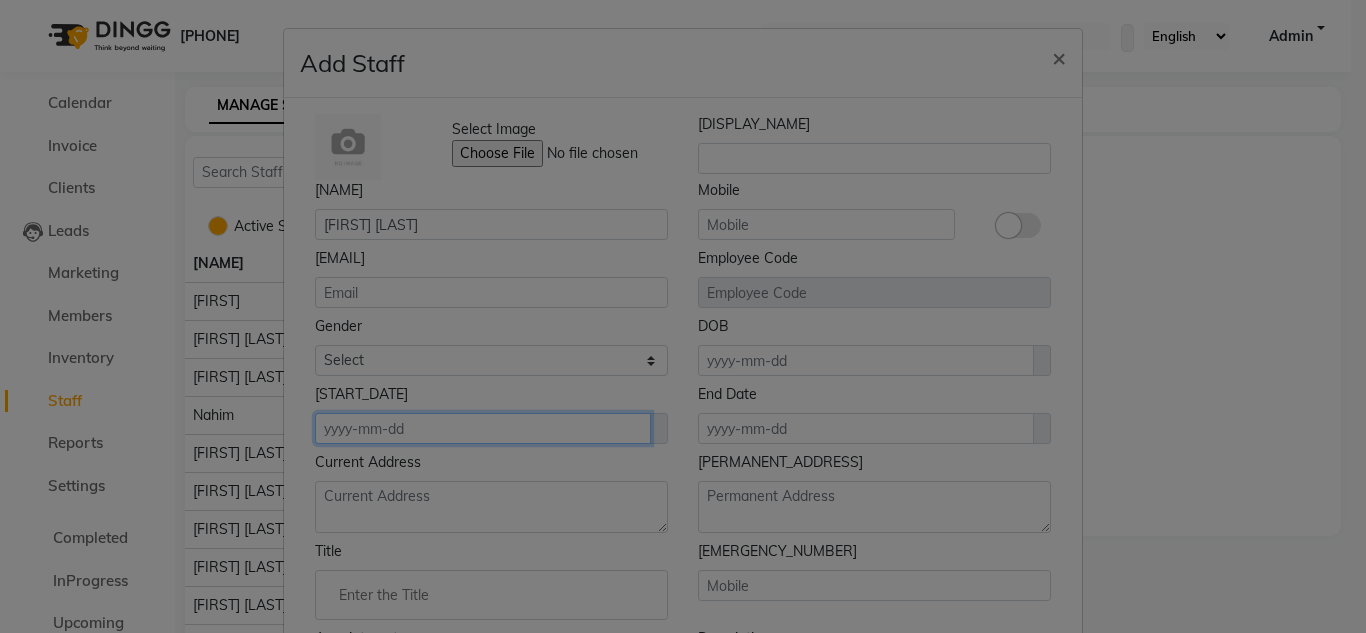 click at bounding box center (866, 360) 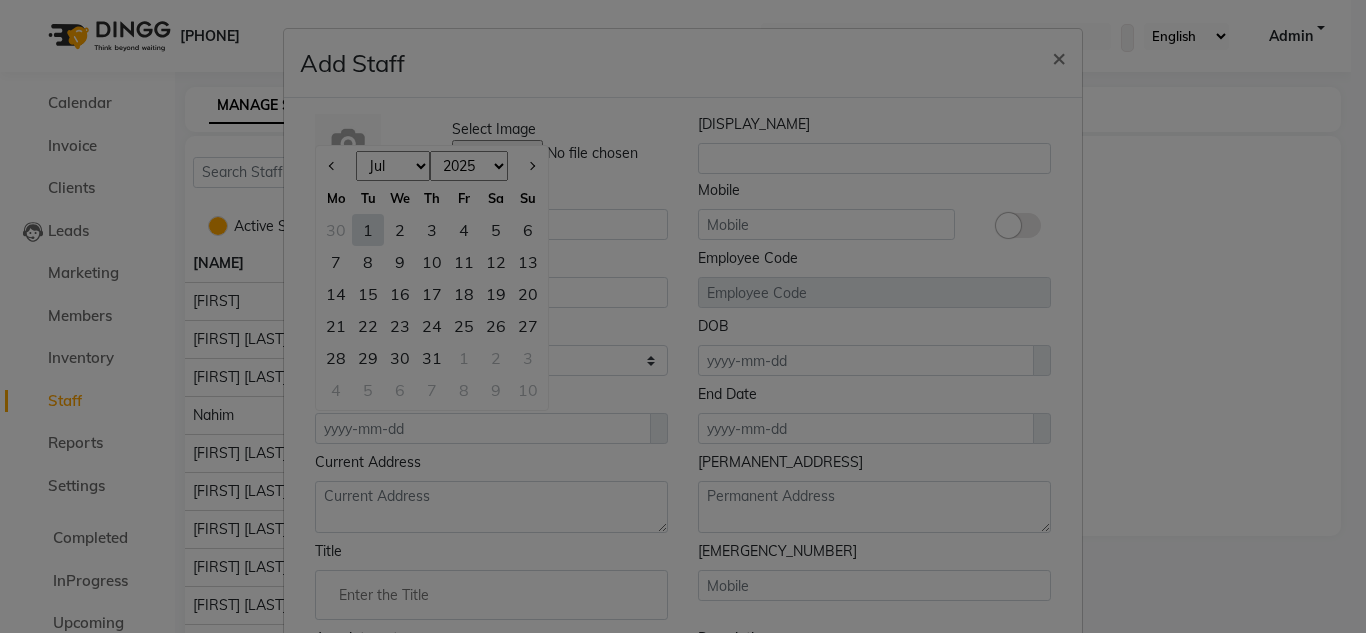 click on "4 5 6 7 8 9 10" at bounding box center [432, 392] 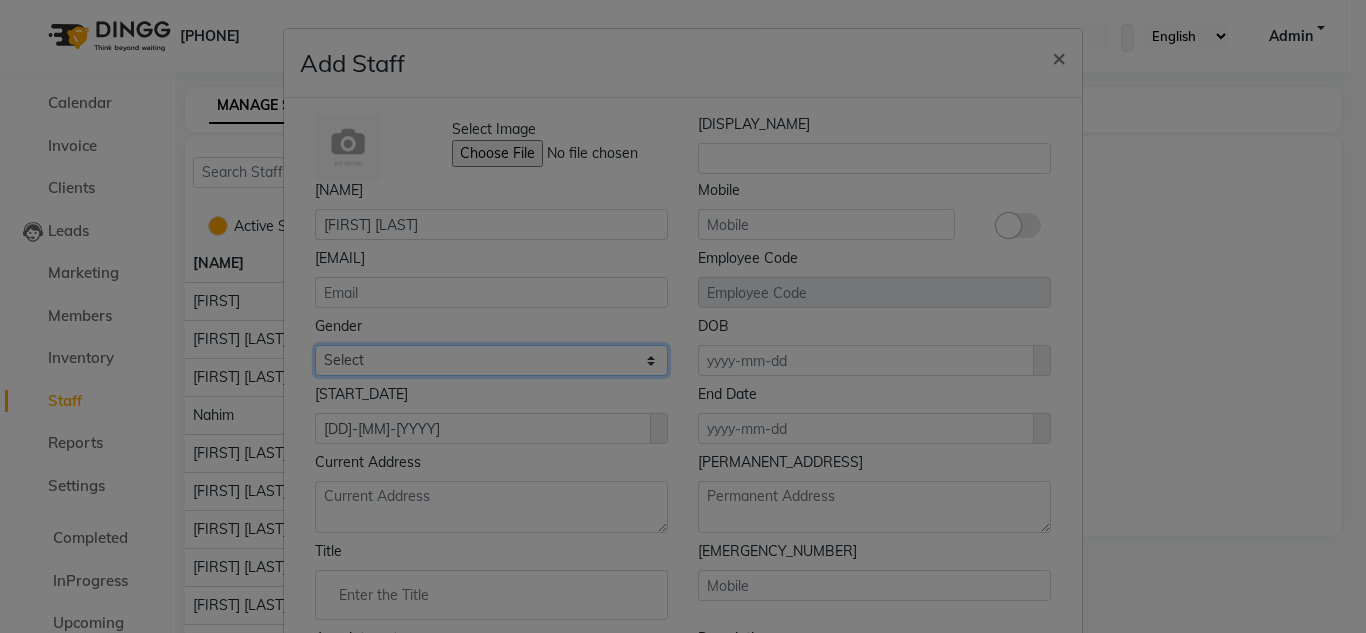 click on "Select Male Female Other Prefer Not To Say" at bounding box center [491, 360] 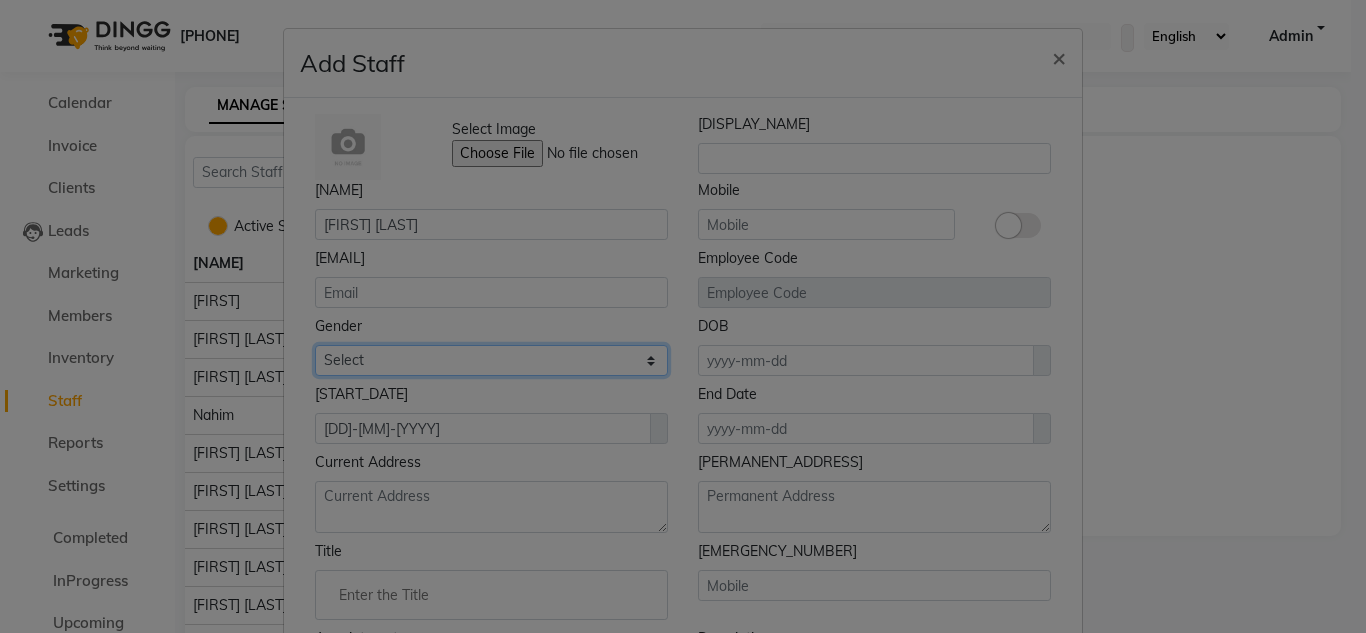 select on "female" 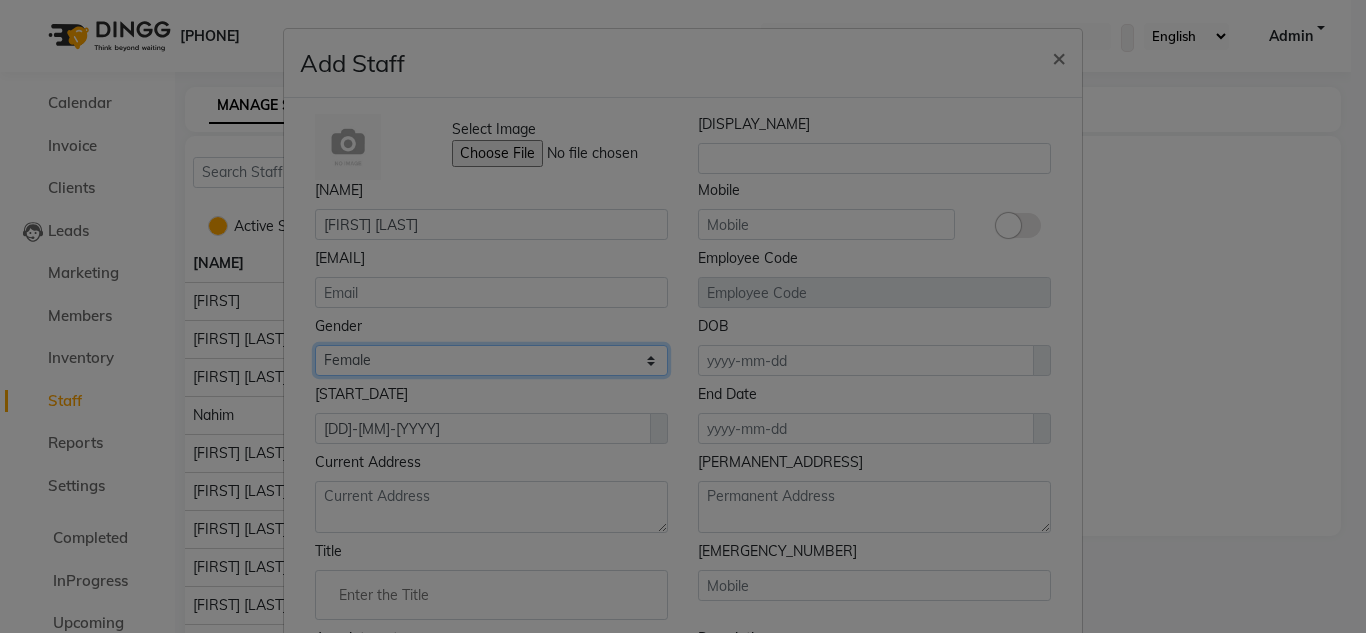 click on "Select Male Female Other Prefer Not To Say" at bounding box center [491, 360] 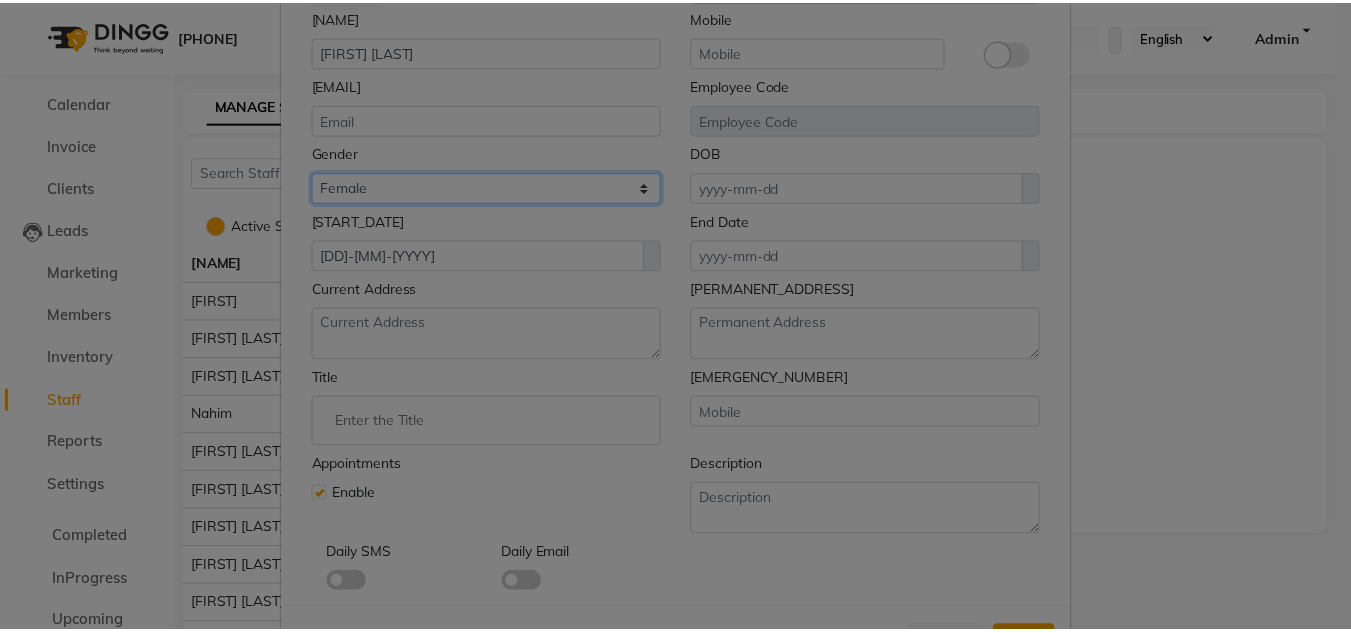 scroll, scrollTop: 249, scrollLeft: 0, axis: vertical 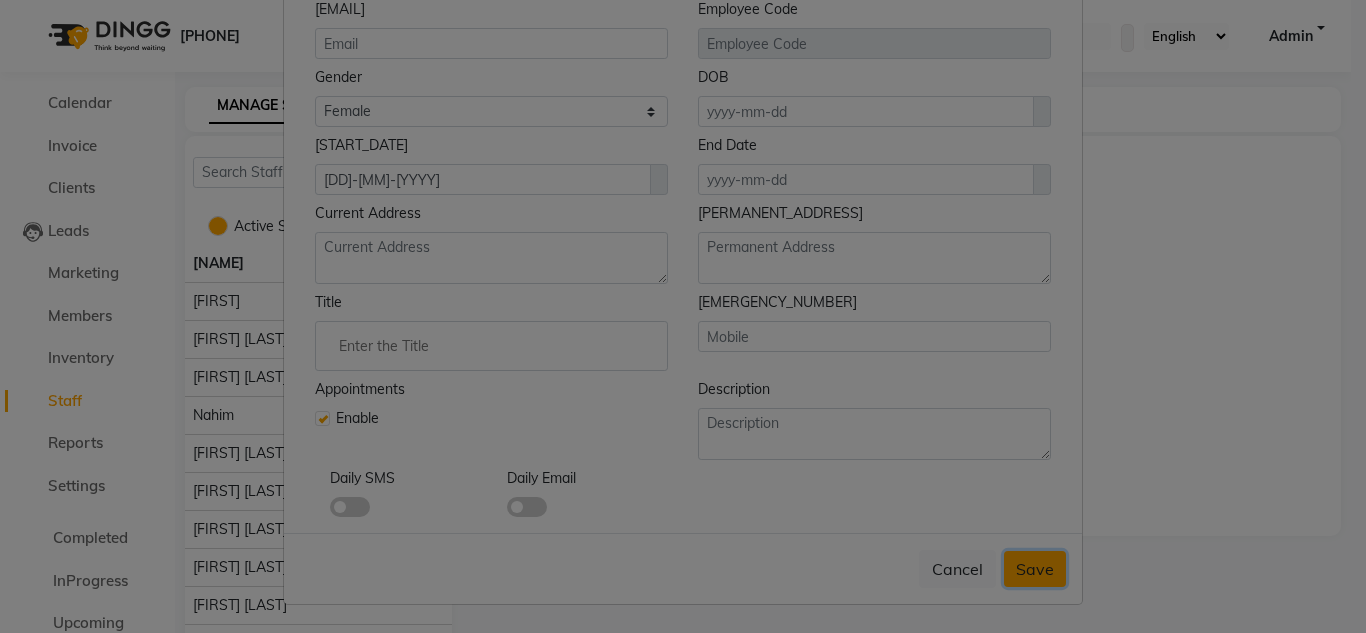 click on "Save" at bounding box center [1035, 569] 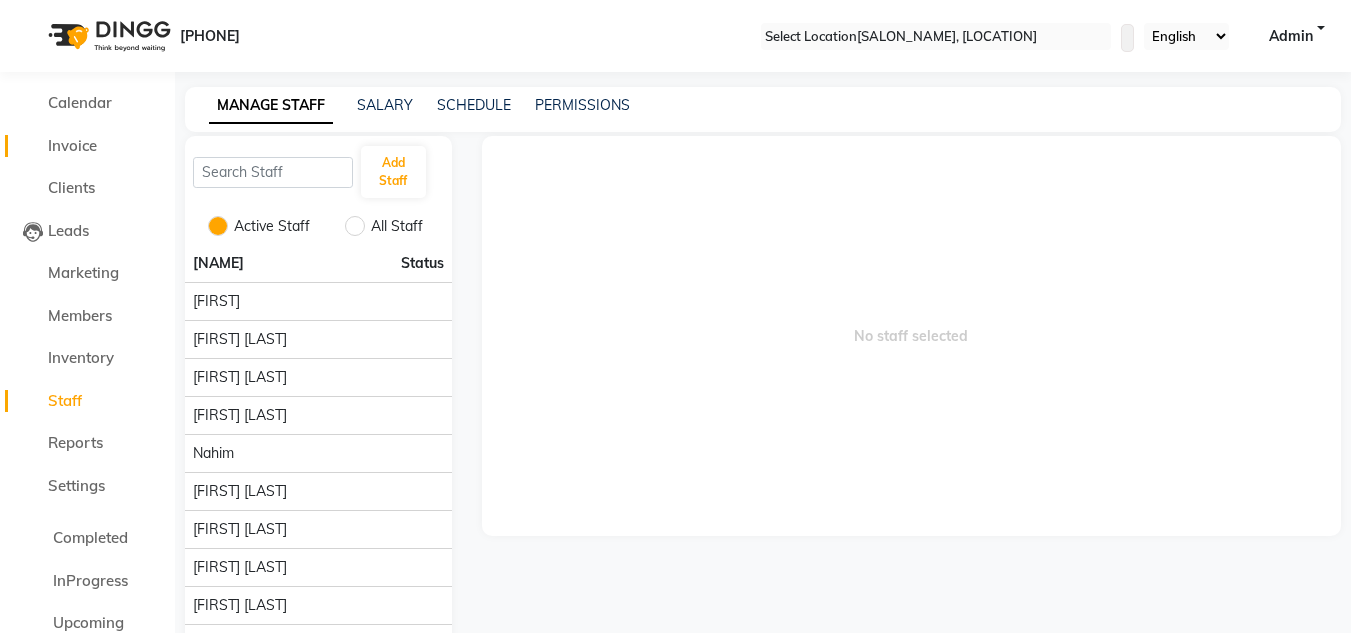 click on "Invoice" at bounding box center [72, 145] 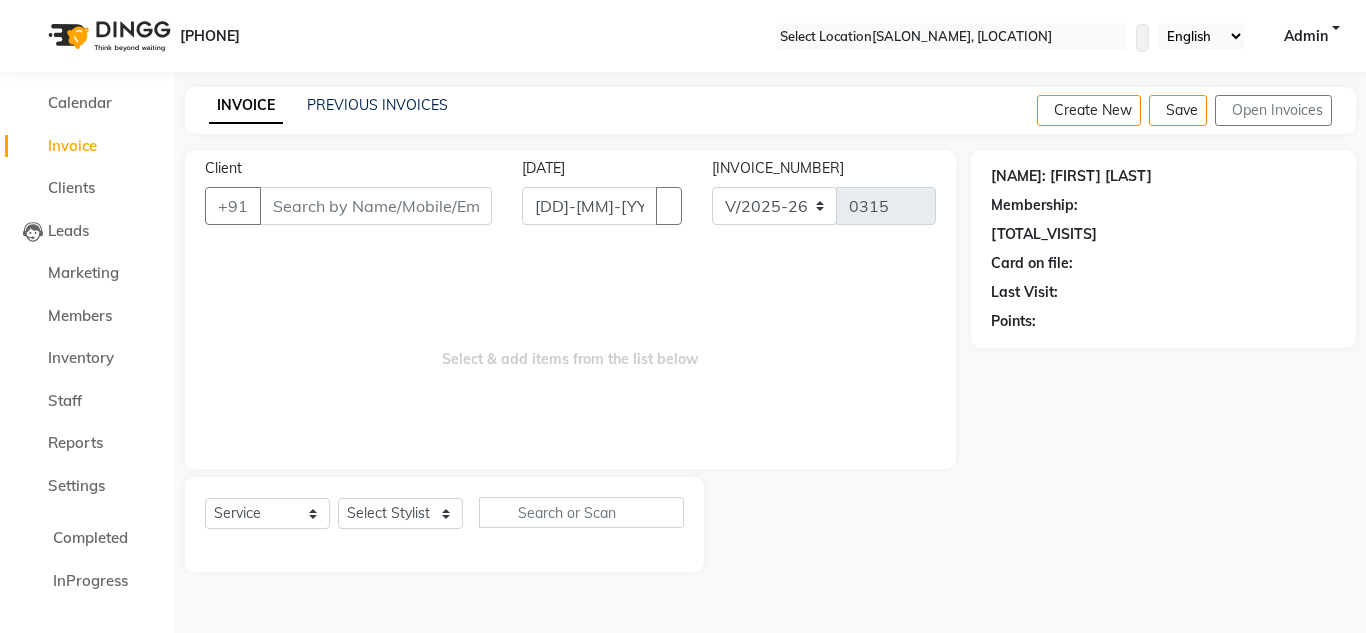 click on "Client" at bounding box center (376, 206) 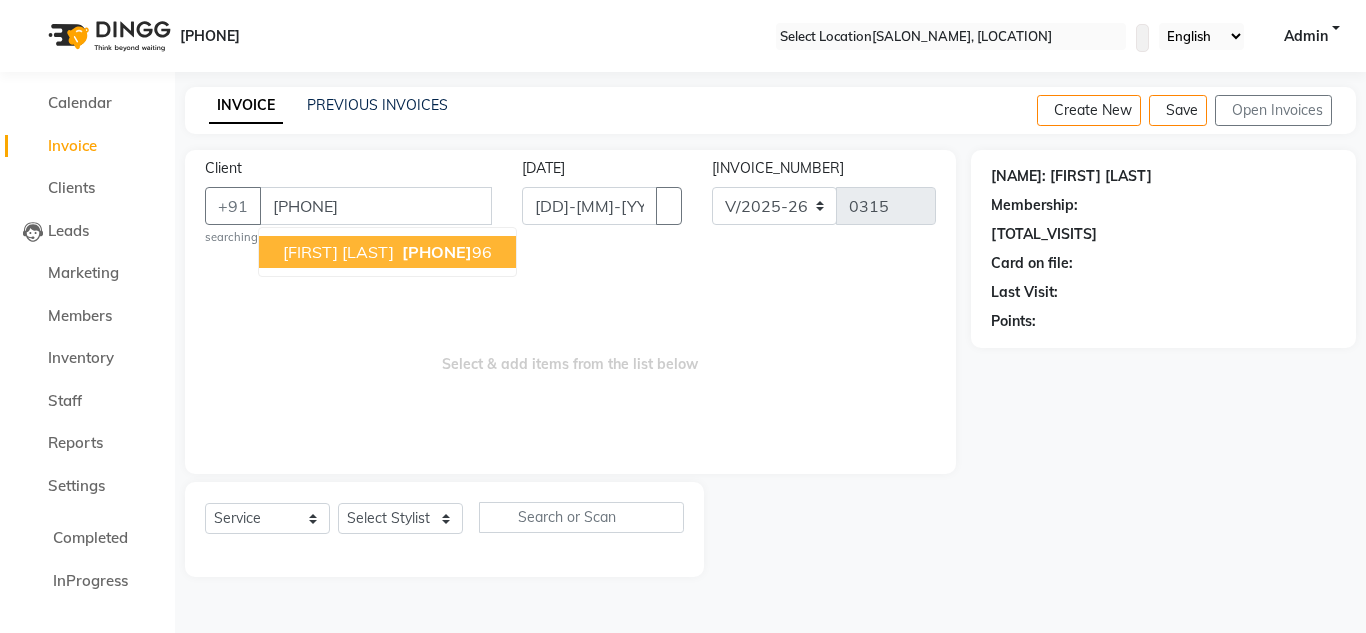 type on "[PHONE]" 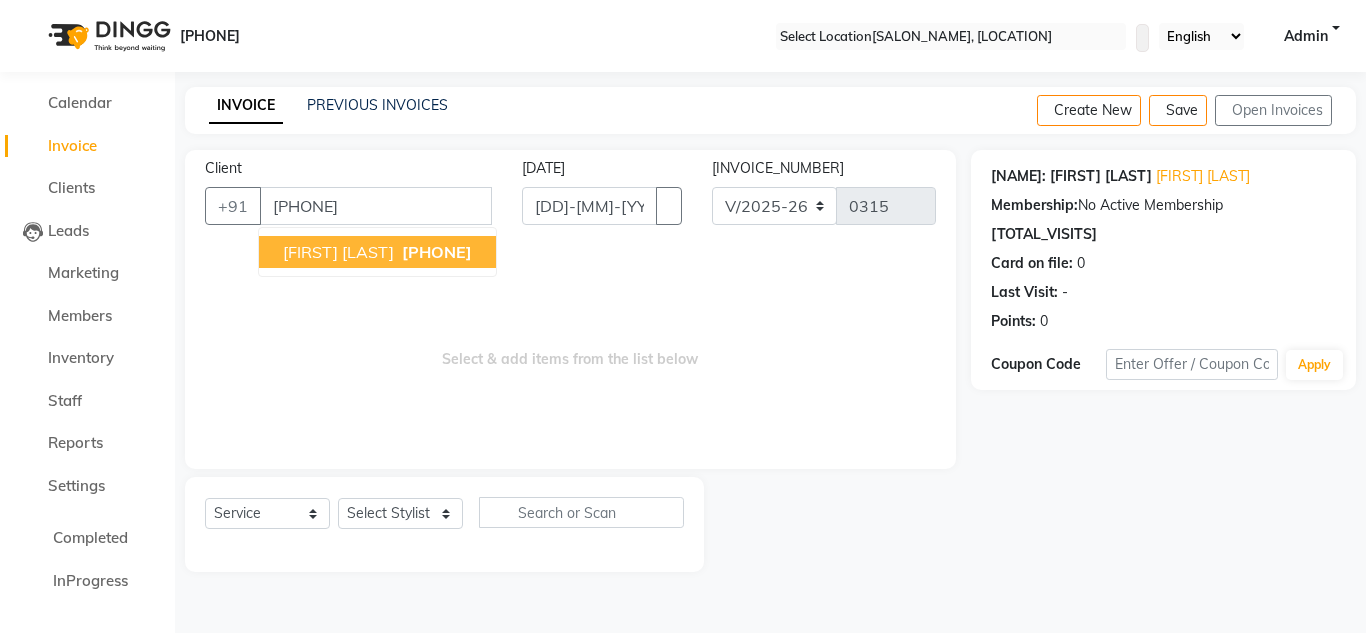 click on "[FIRST] [LAST]" at bounding box center [338, 252] 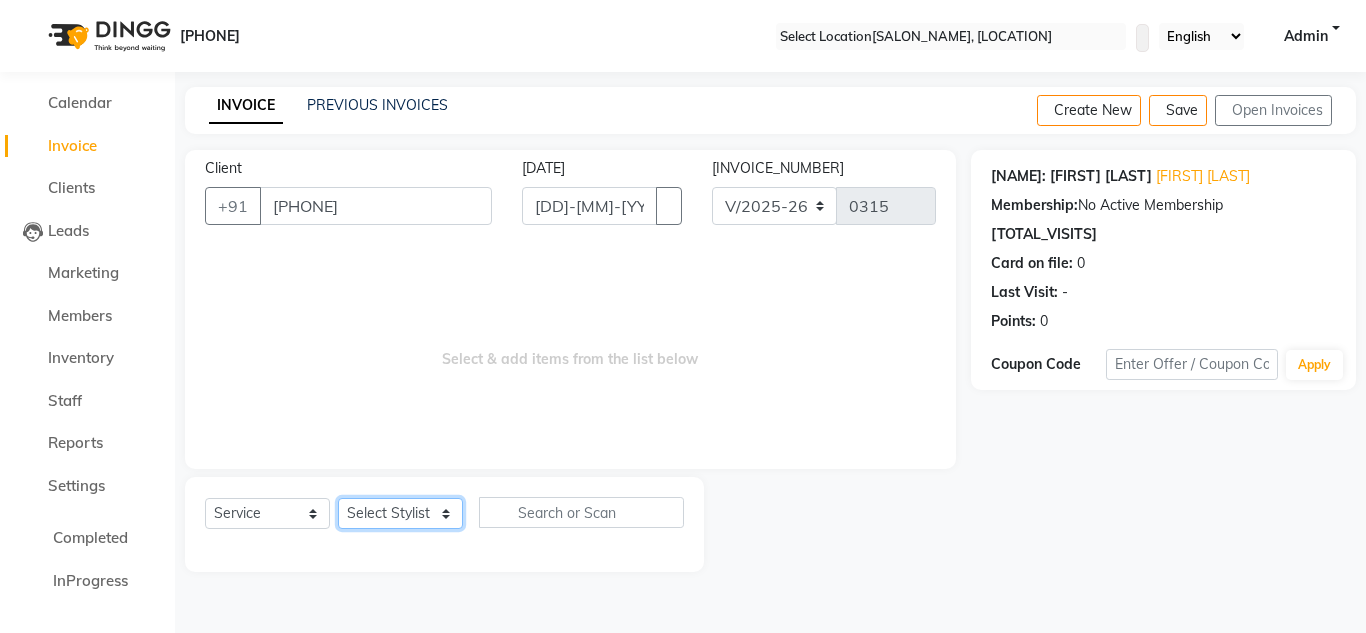 click on "Select Stylist [FIRST] [LAST] [FIRST] [LAST] [FIRST] [LAST] [FIRST] [LAST] [FIRST] [LAST] [FIRST] [LAST] [FIRST] [LAST] [FIRST] [LAST] [FIRST] [LAST] [FIRST] [LAST] [FIRST] [LAST] [FIRST] [LAST] [FIRST] [LAST]" at bounding box center [400, 513] 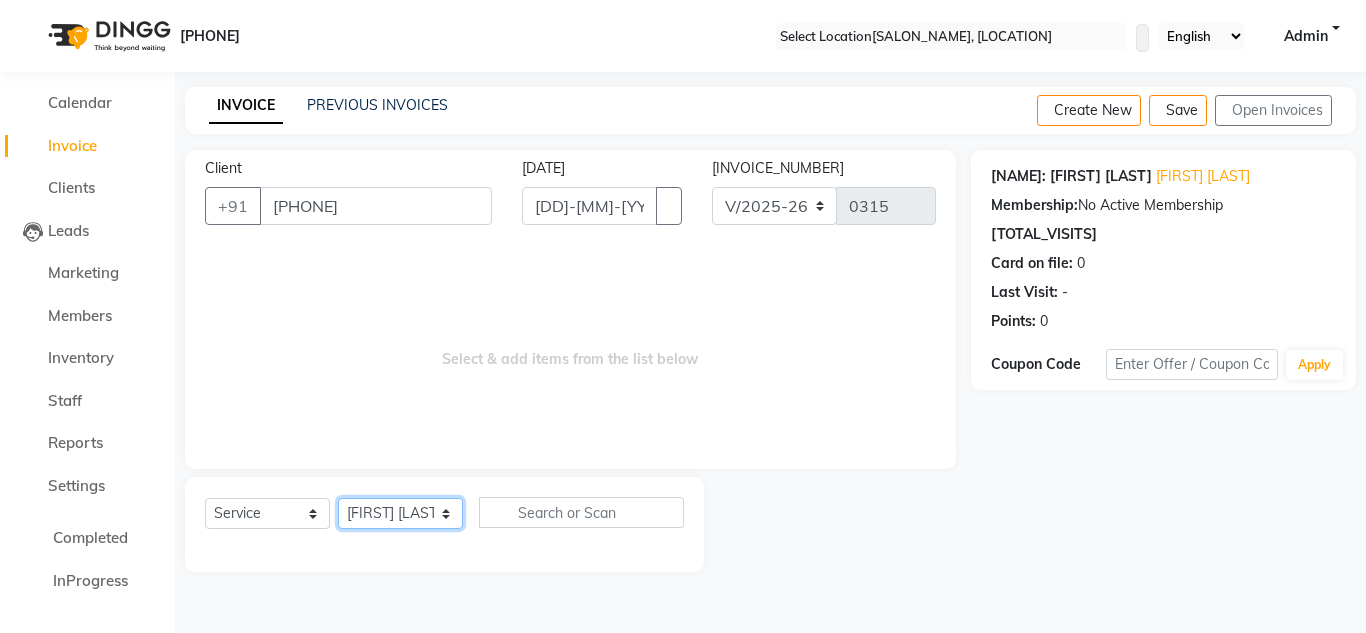 click on "Select Stylist [FIRST] [LAST] [FIRST] [LAST] [FIRST] [LAST] [FIRST] [LAST] [FIRST] [LAST] [FIRST] [LAST] [FIRST] [LAST] [FIRST] [LAST] [FIRST] [LAST] [FIRST] [LAST] [FIRST] [LAST] [FIRST] [LAST] [FIRST] [LAST]" at bounding box center [400, 513] 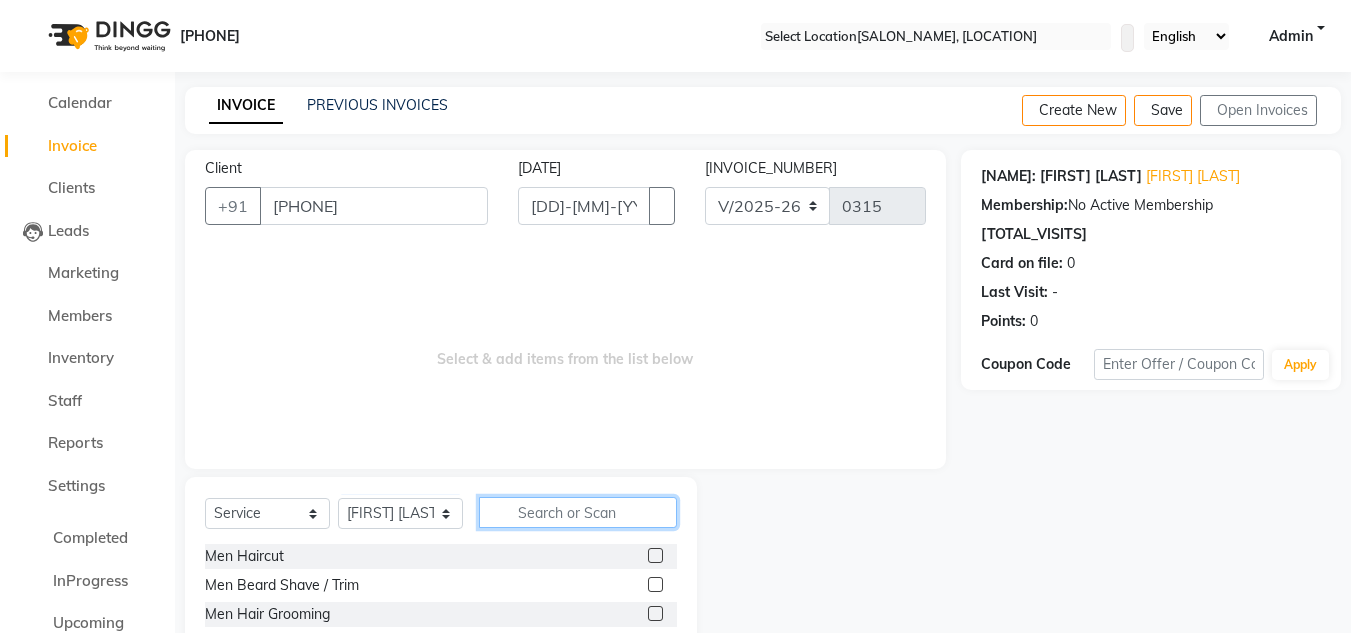 click at bounding box center [578, 512] 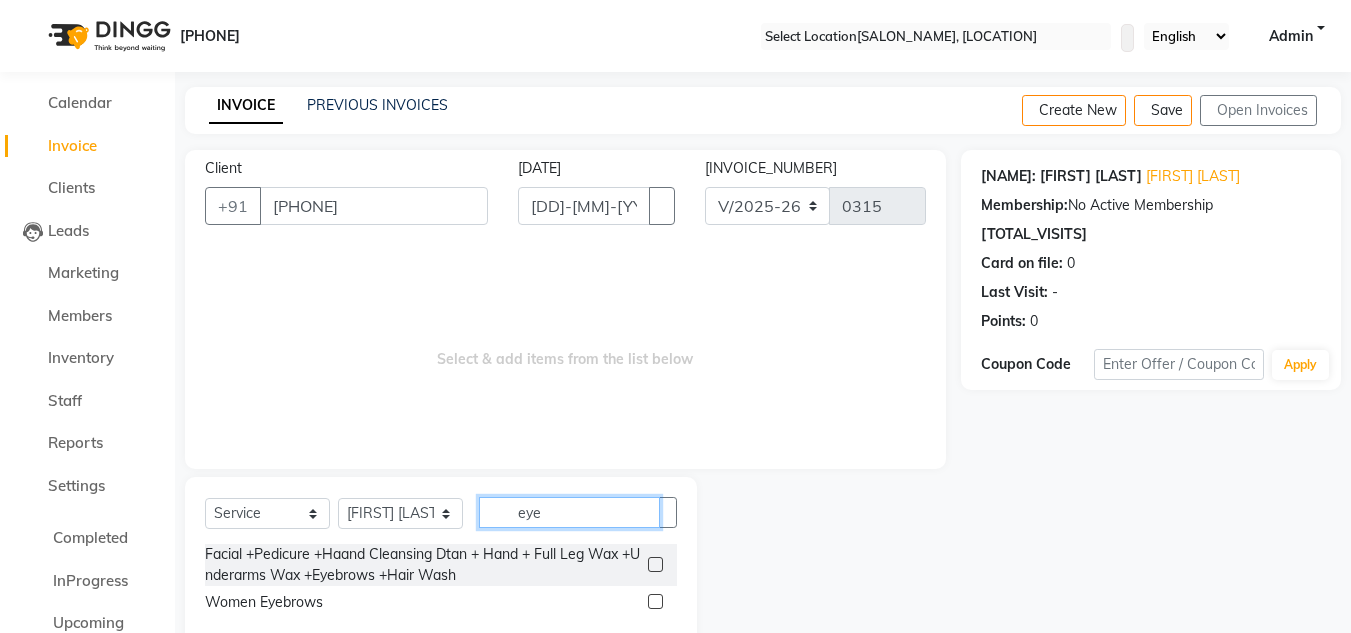 type on "eye" 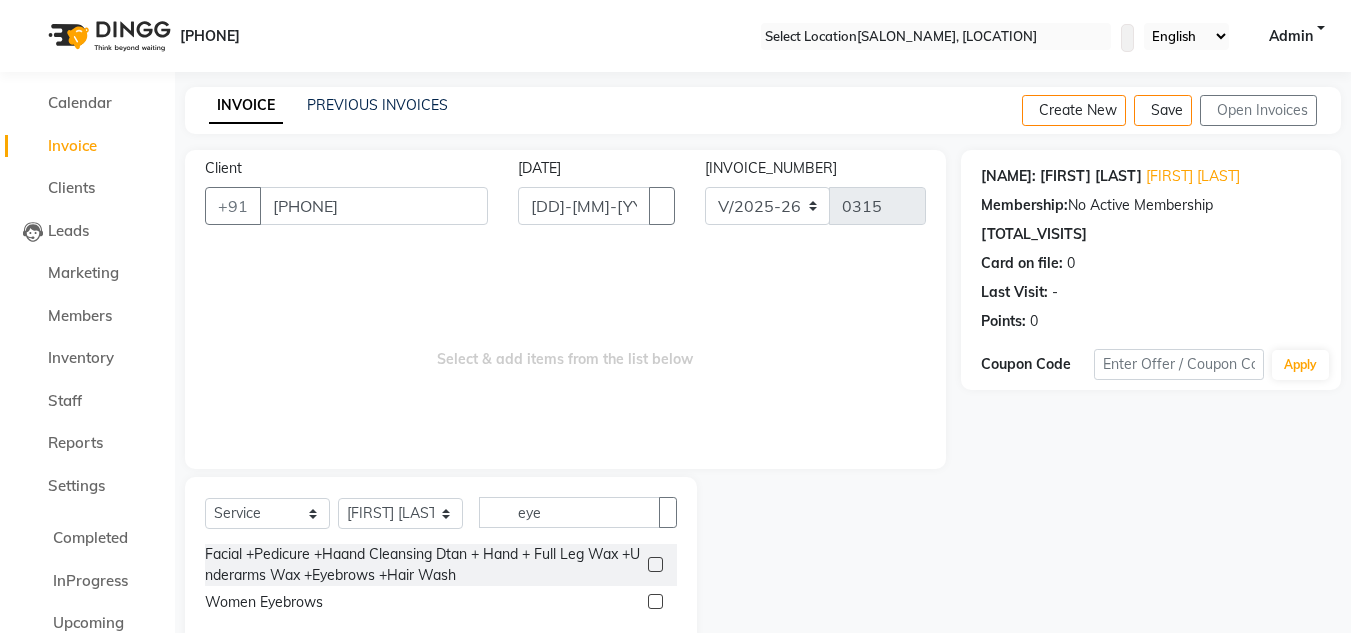 click at bounding box center [655, 601] 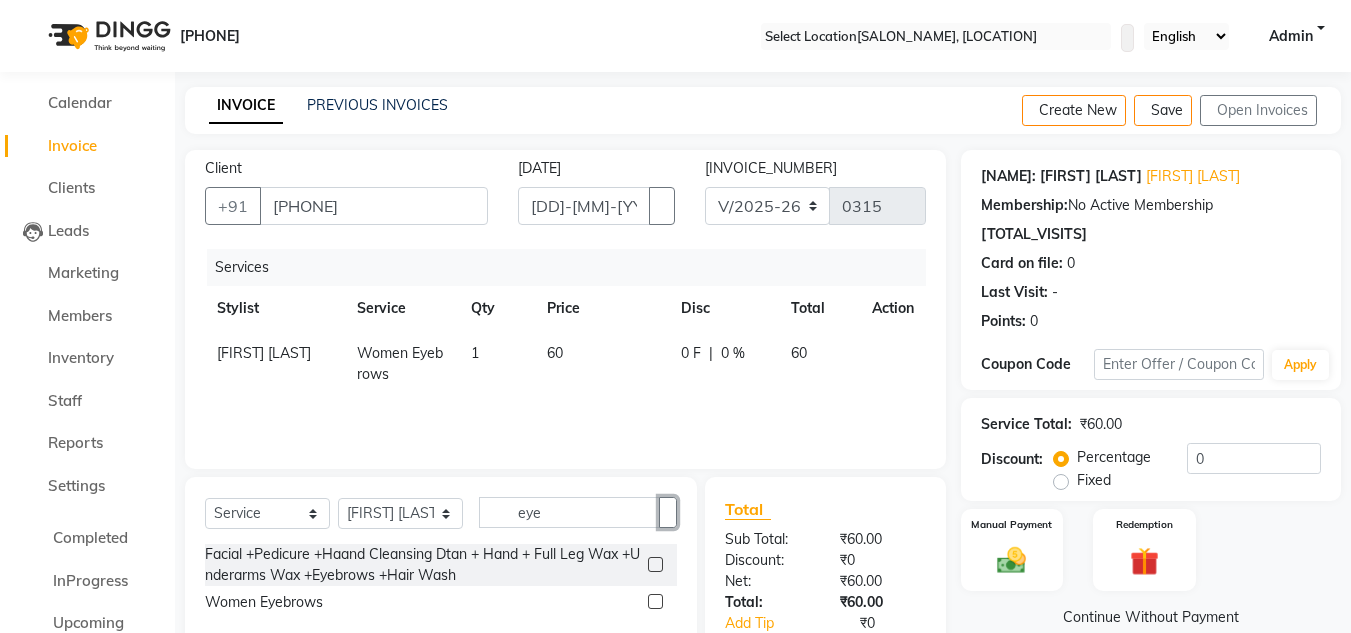 drag, startPoint x: 656, startPoint y: 516, endPoint x: 509, endPoint y: 524, distance: 147.21753 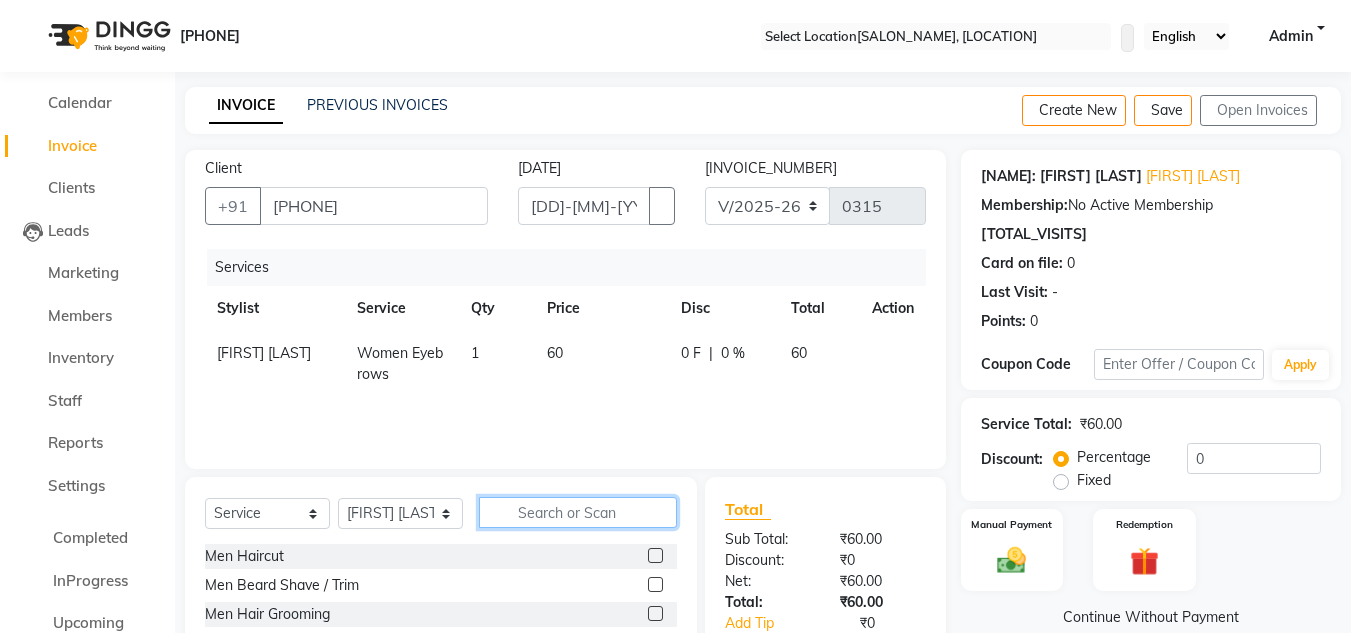 click at bounding box center [578, 512] 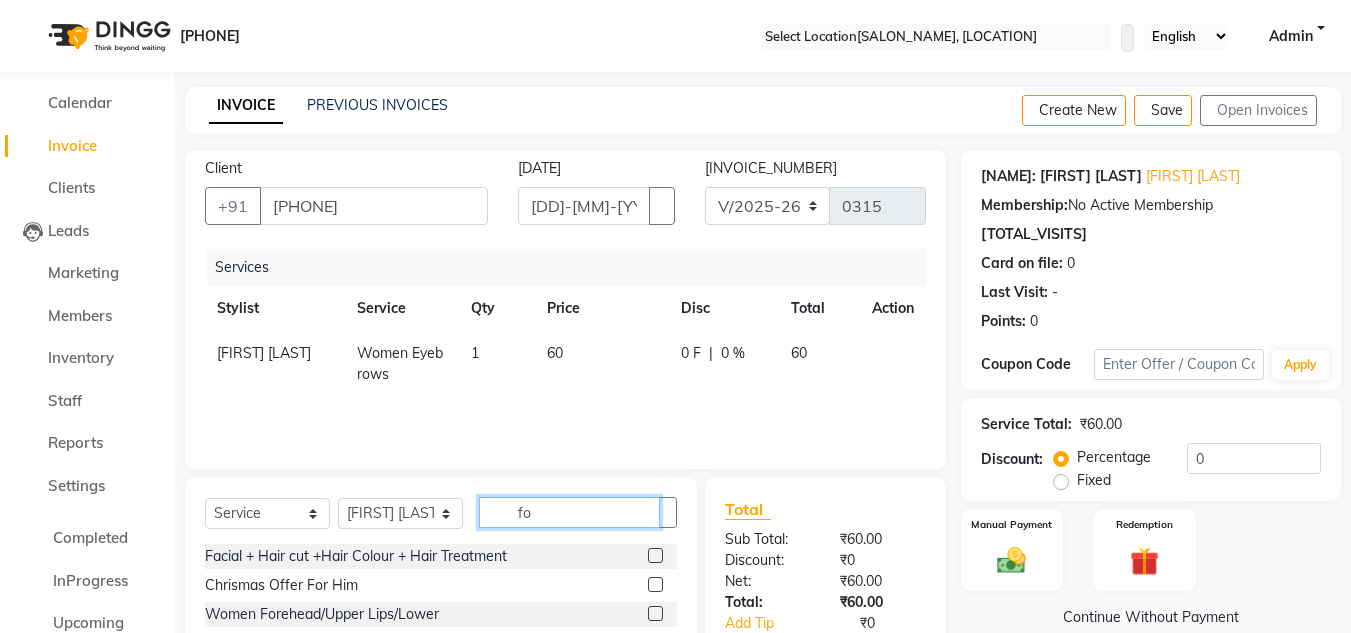type on "fo" 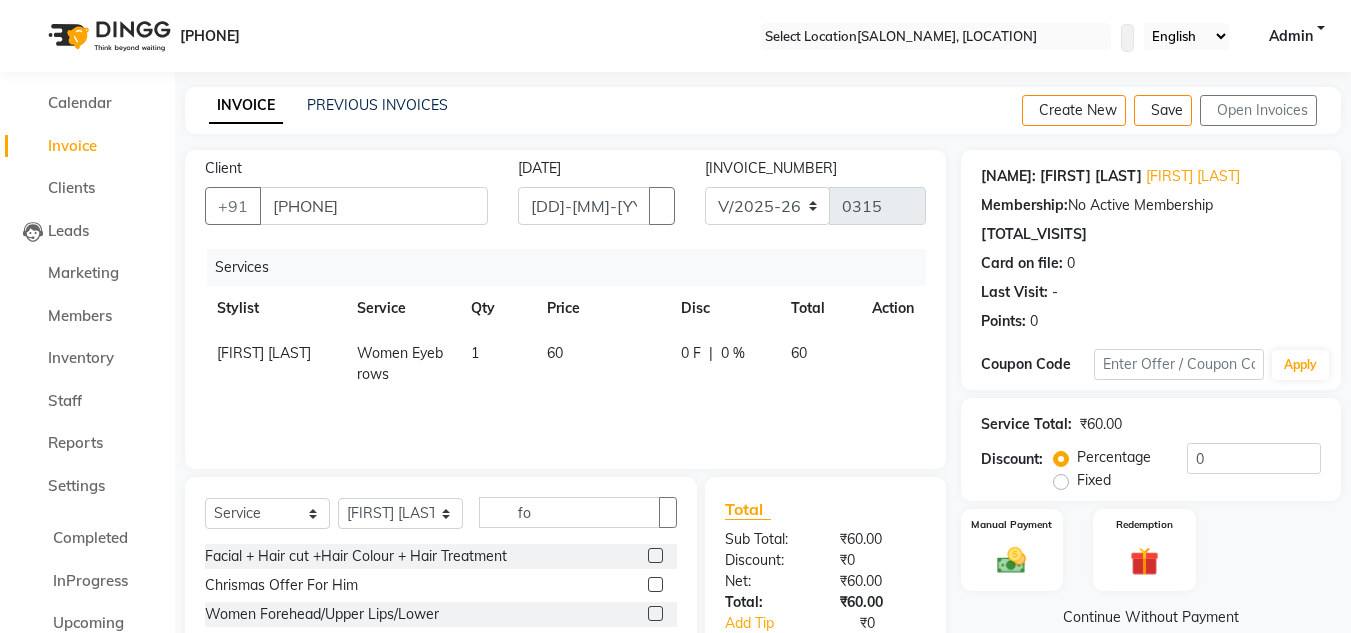 click at bounding box center (655, 613) 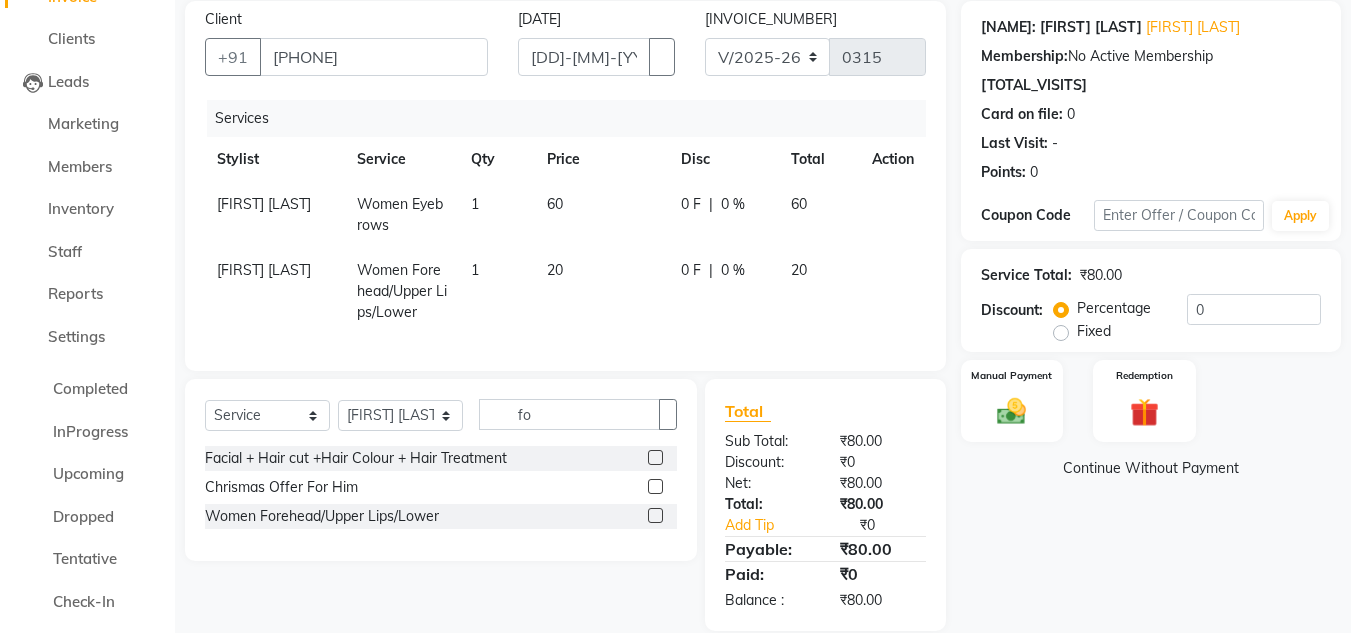 scroll, scrollTop: 191, scrollLeft: 0, axis: vertical 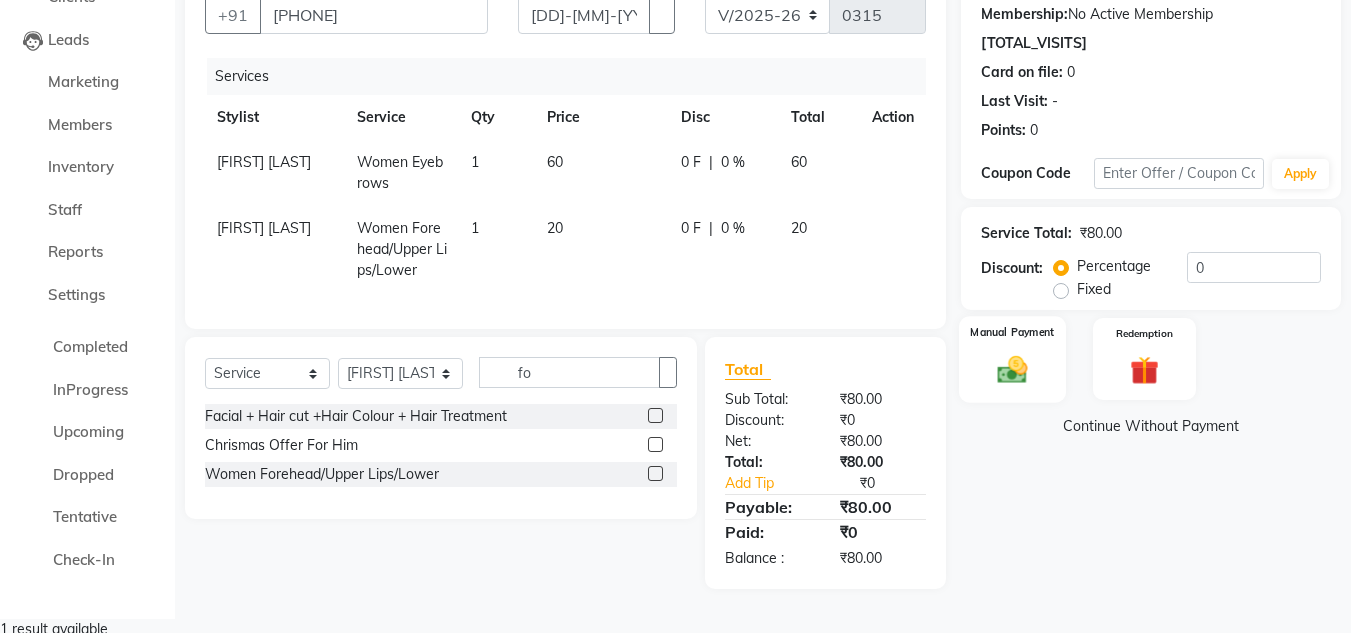 click at bounding box center (1012, 369) 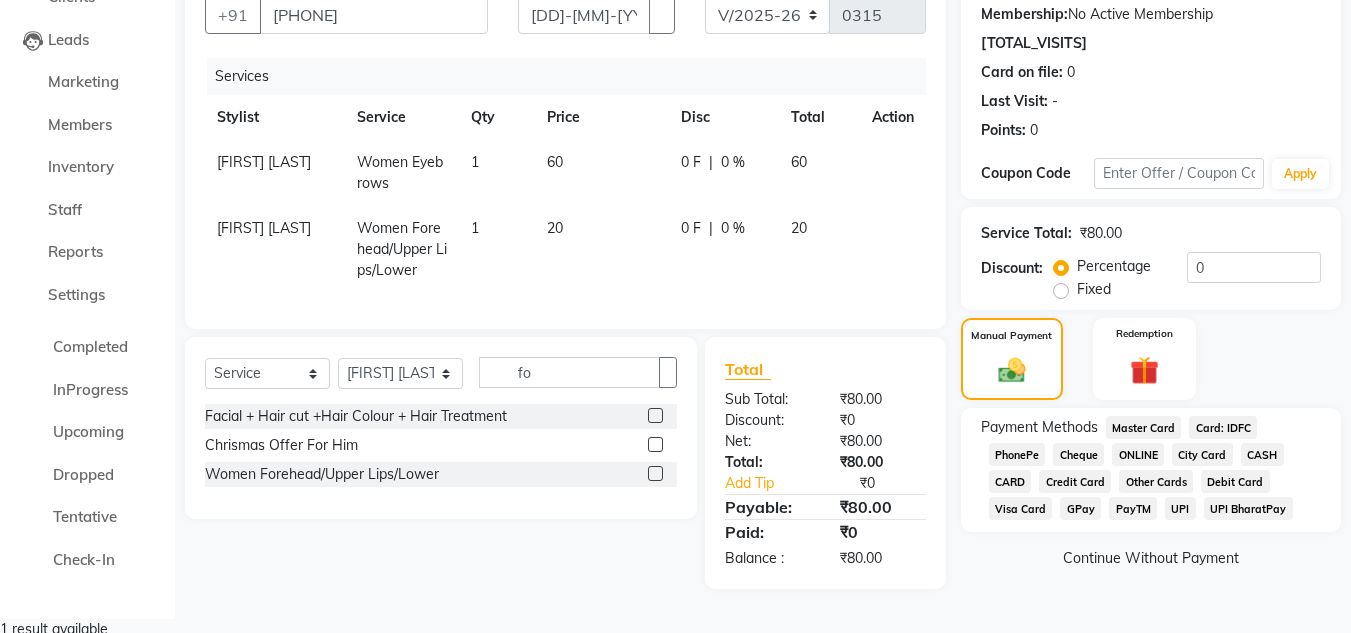 click on "ONLINE" at bounding box center (1144, 427) 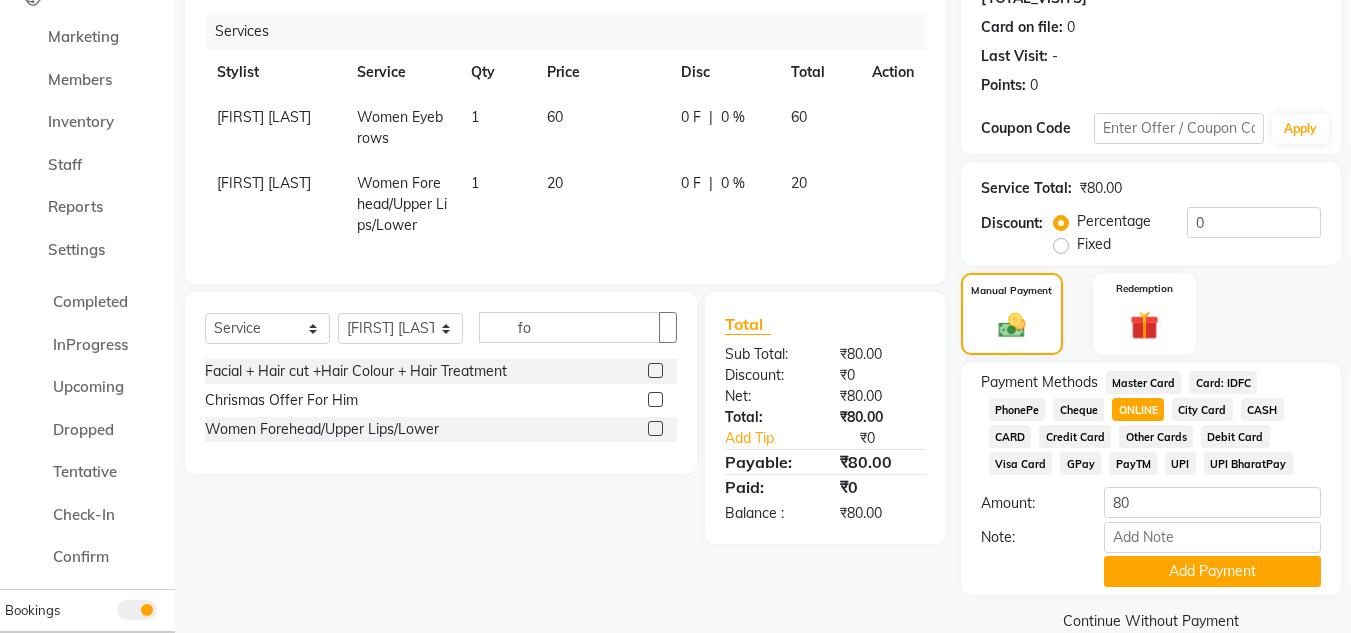 scroll, scrollTop: 274, scrollLeft: 0, axis: vertical 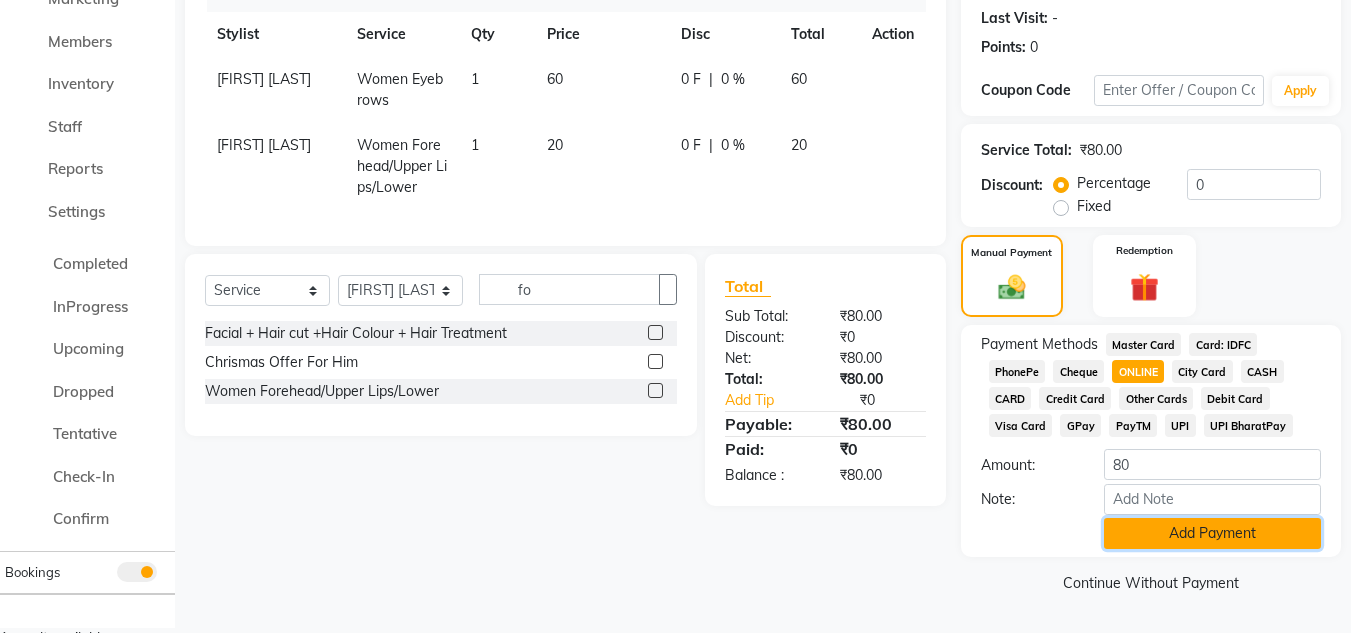 click on "Add Payment" at bounding box center (1212, 533) 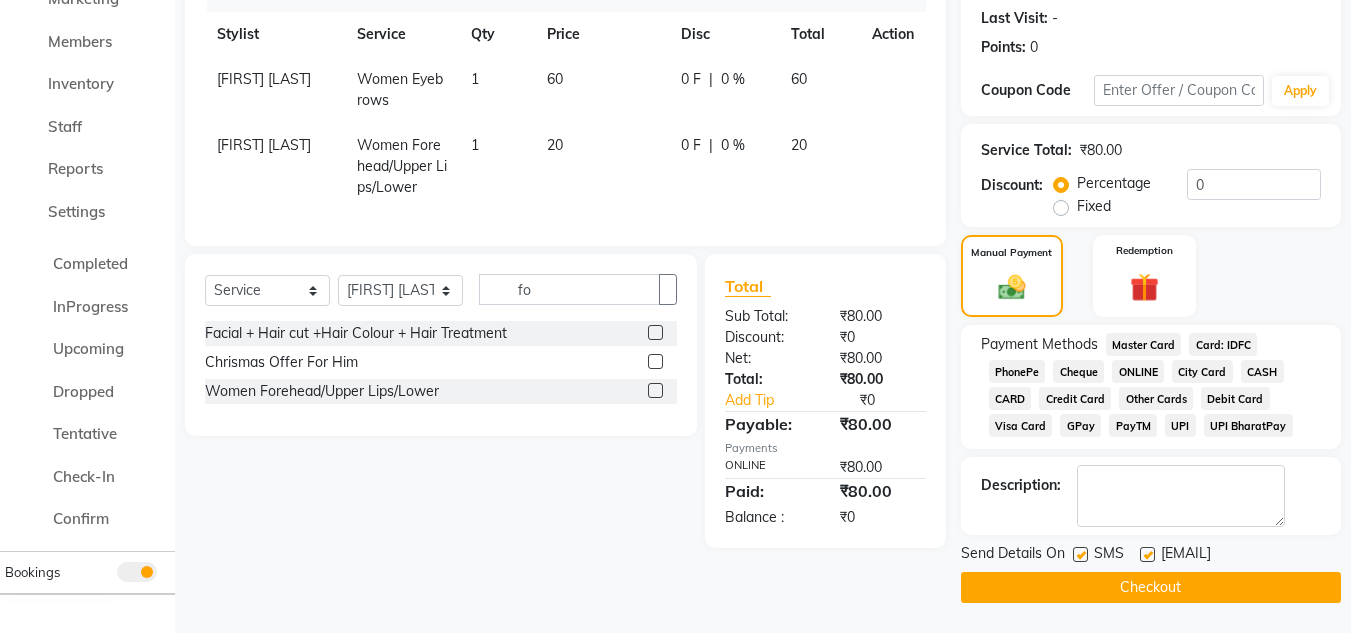 click at bounding box center [1080, 554] 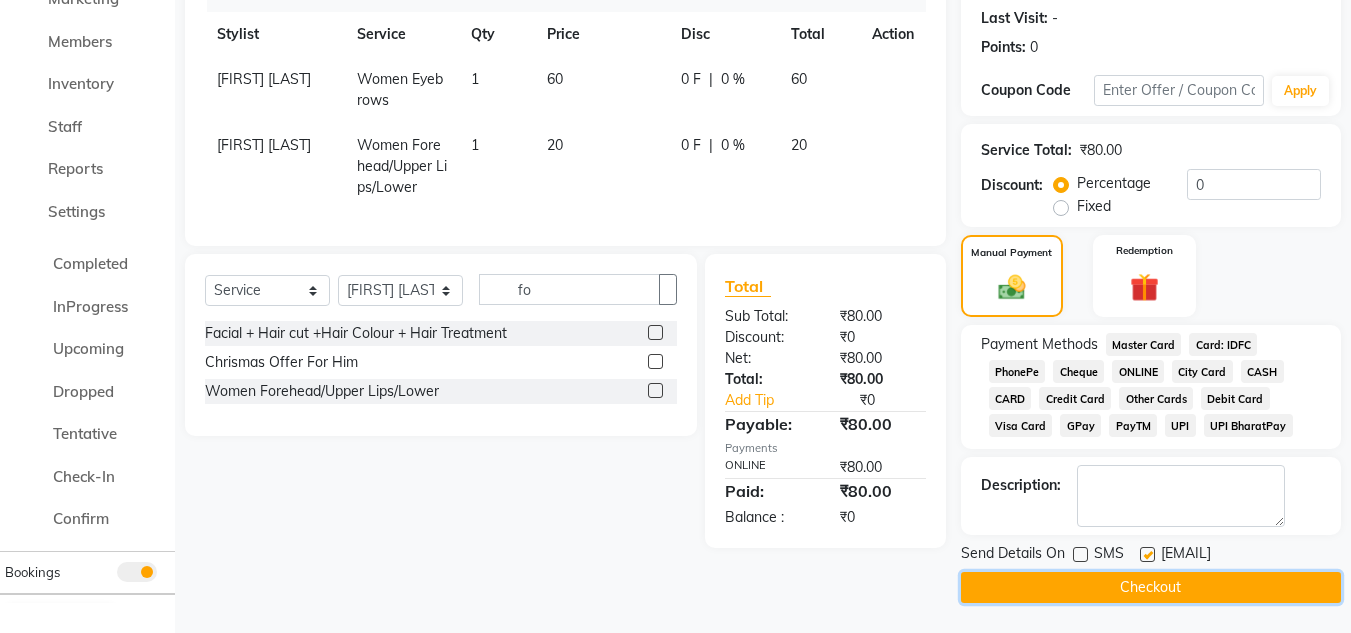 click on "Checkout" at bounding box center (1151, 587) 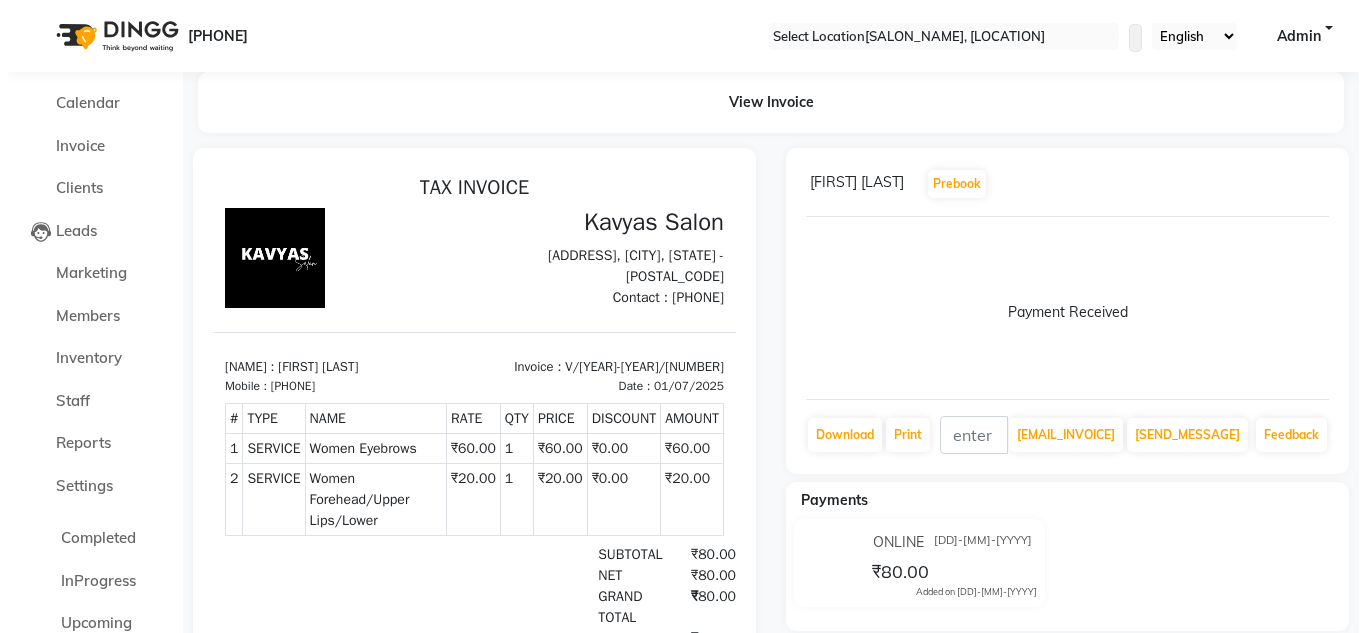 scroll, scrollTop: 0, scrollLeft: 0, axis: both 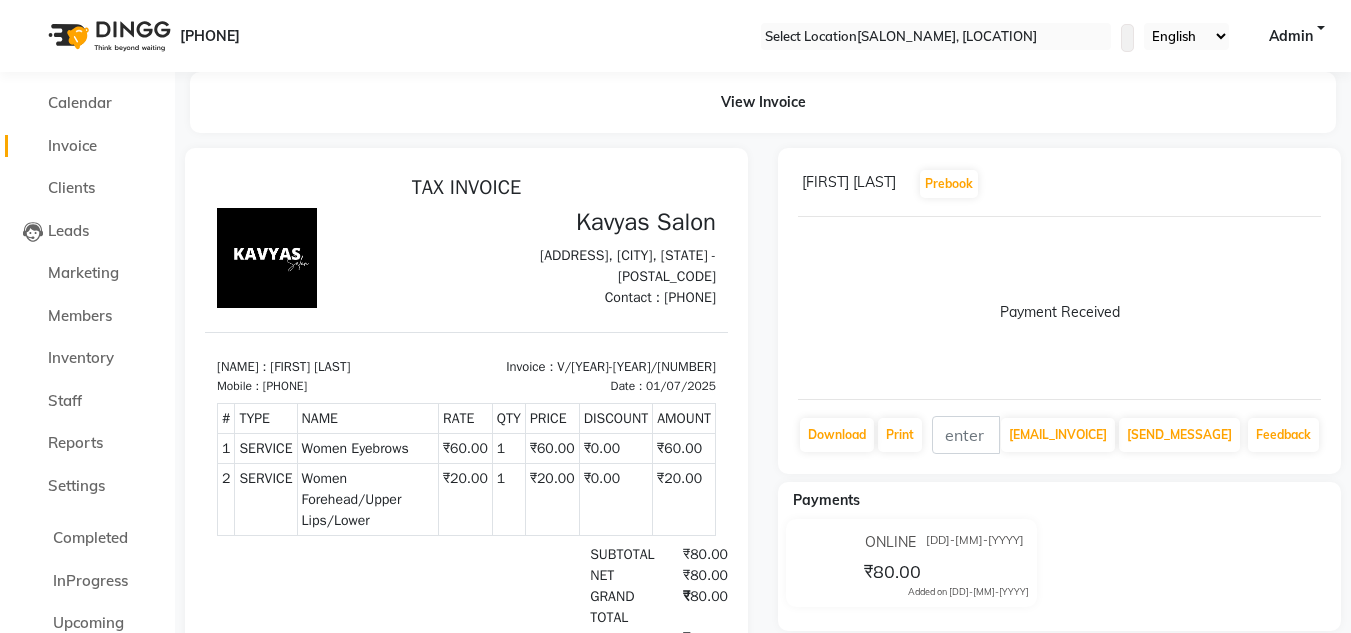 click on "Invoice" at bounding box center [72, 145] 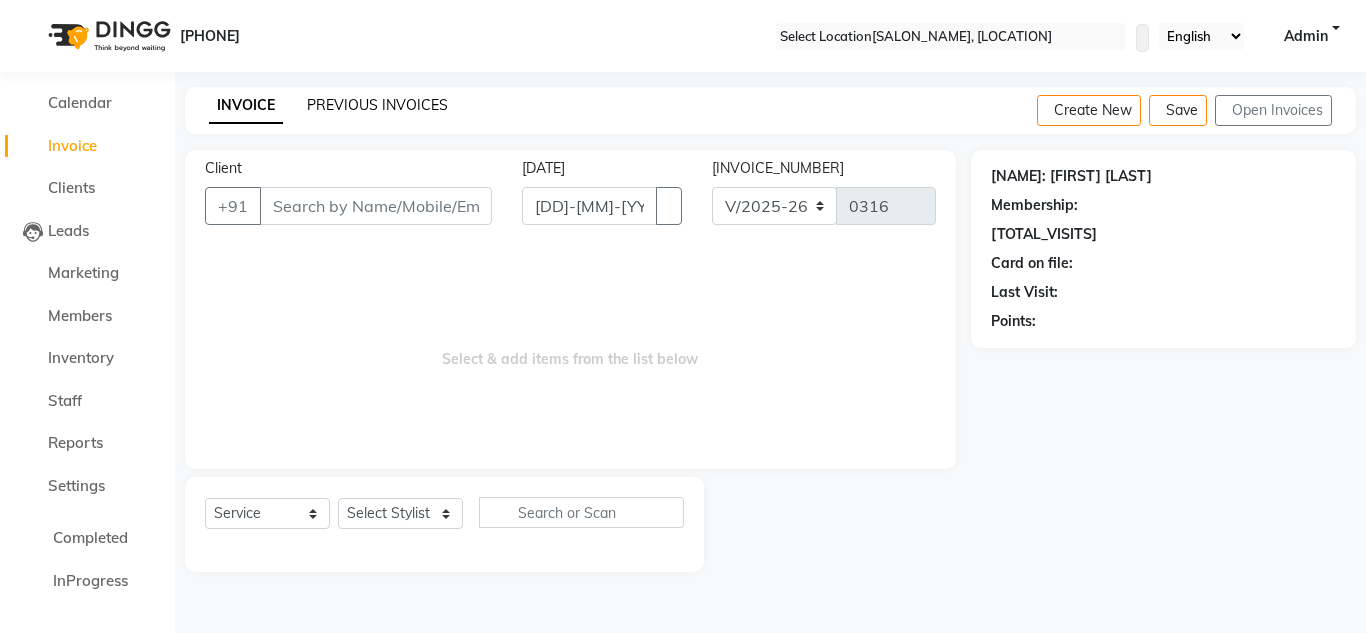 click on "PREVIOUS INVOICES" at bounding box center (377, 105) 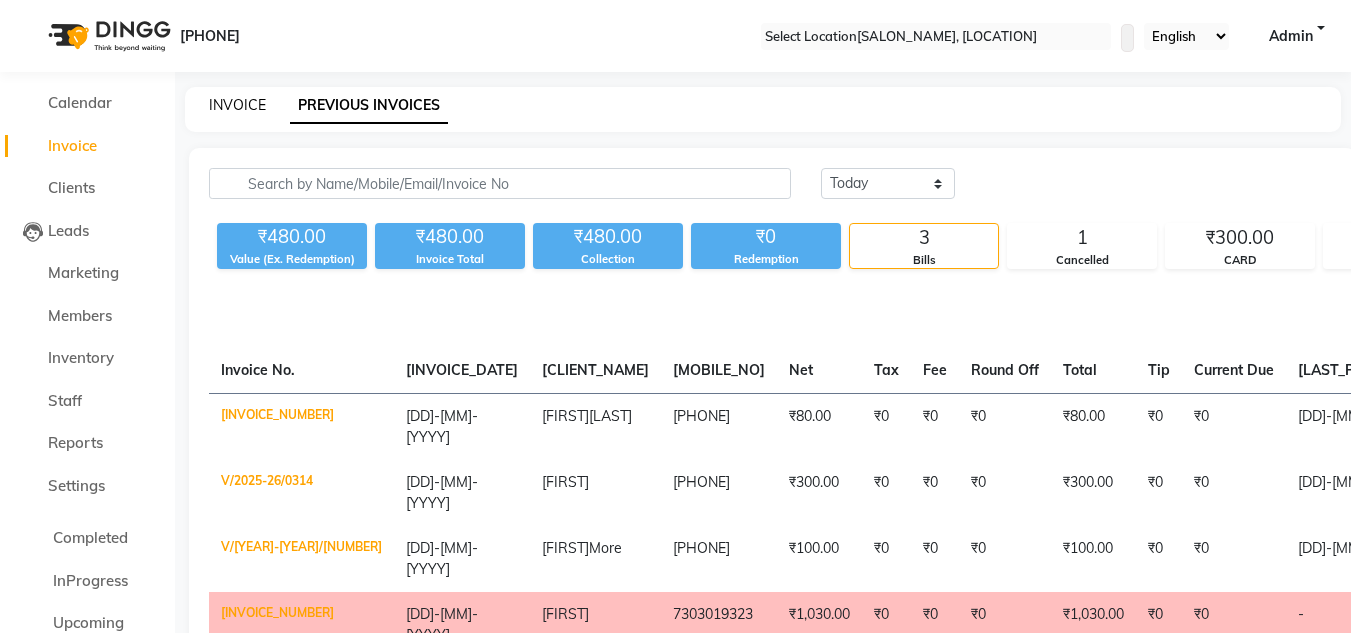 click on "INVOICE" at bounding box center [237, 105] 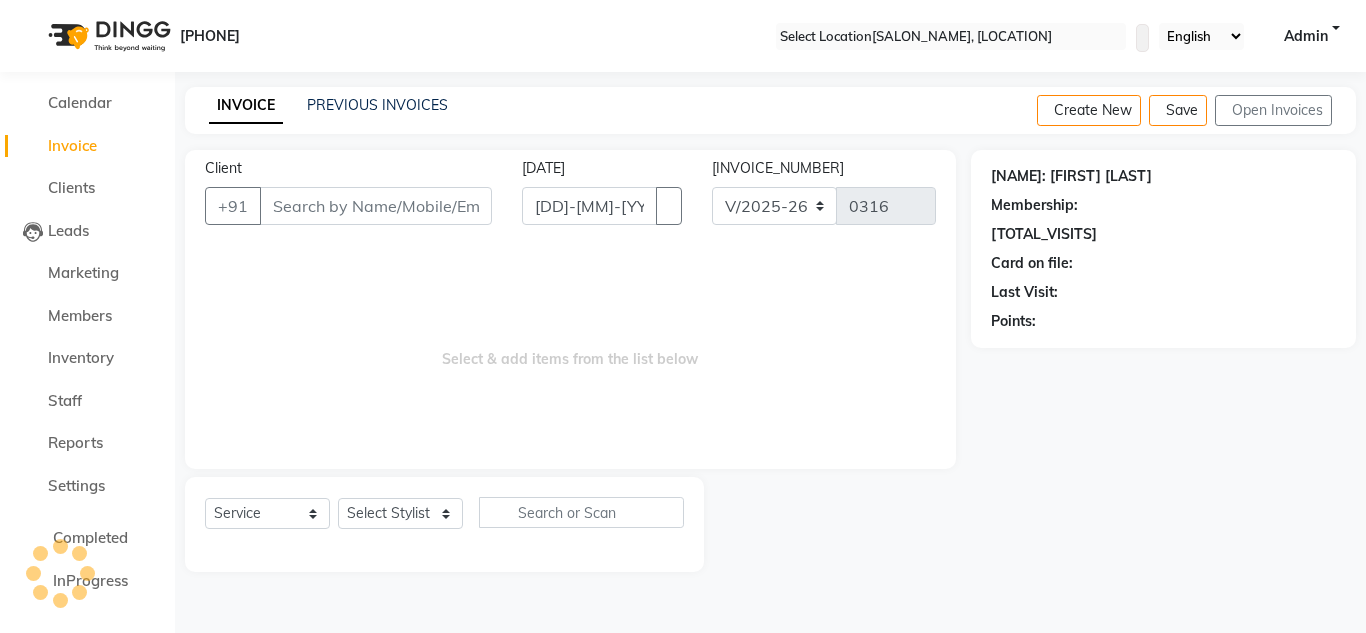 drag, startPoint x: 814, startPoint y: 447, endPoint x: 779, endPoint y: 574, distance: 131.73459 